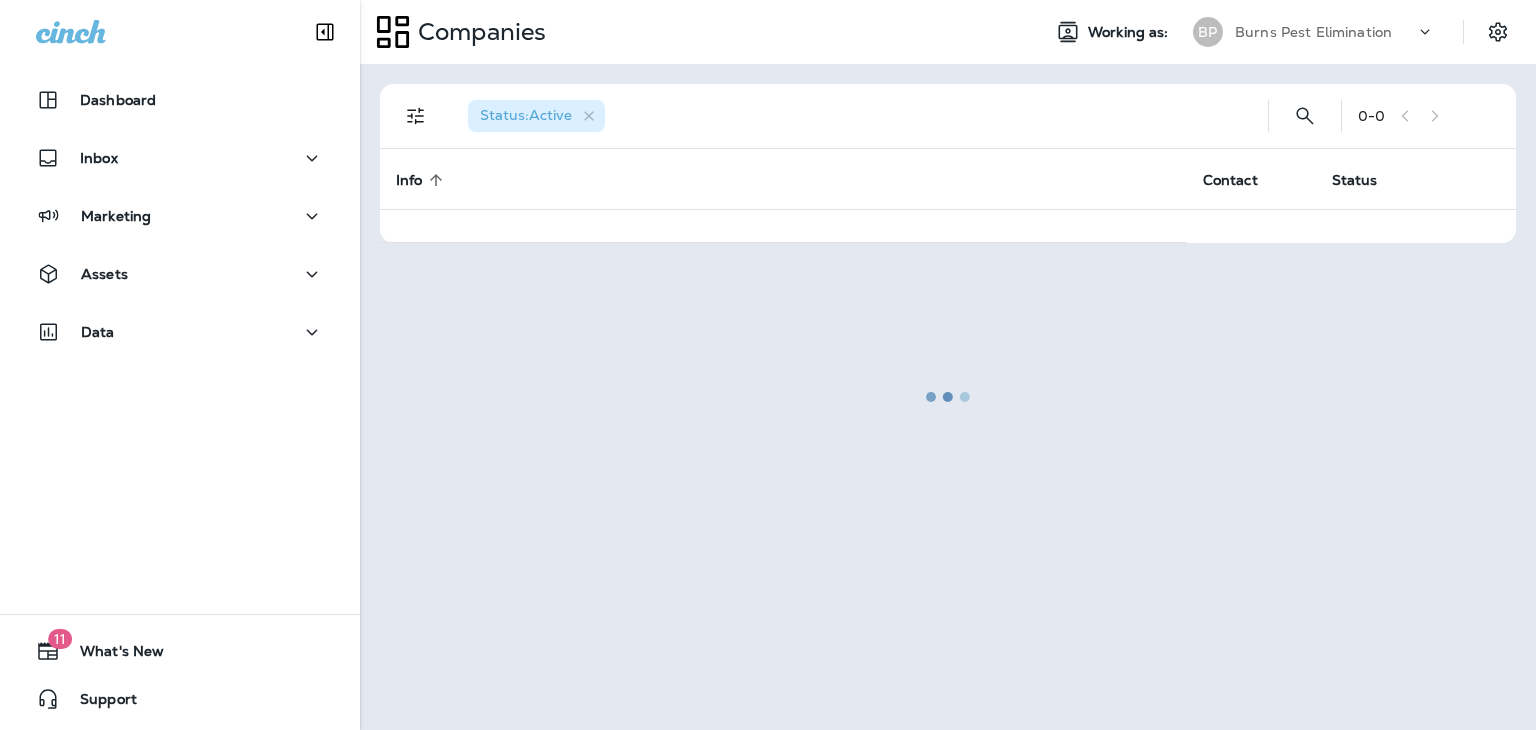 scroll, scrollTop: 0, scrollLeft: 0, axis: both 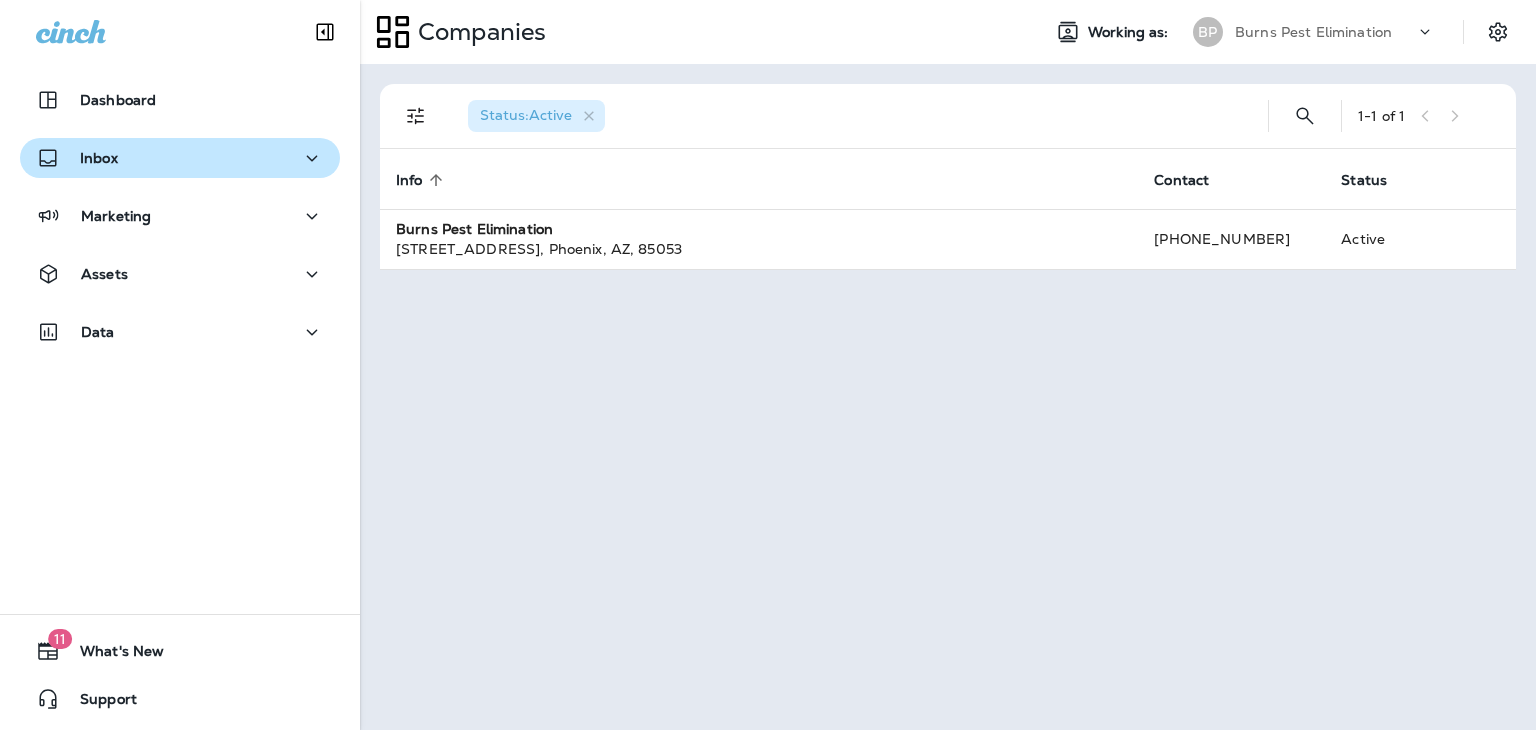 click on "Inbox" at bounding box center [180, 158] 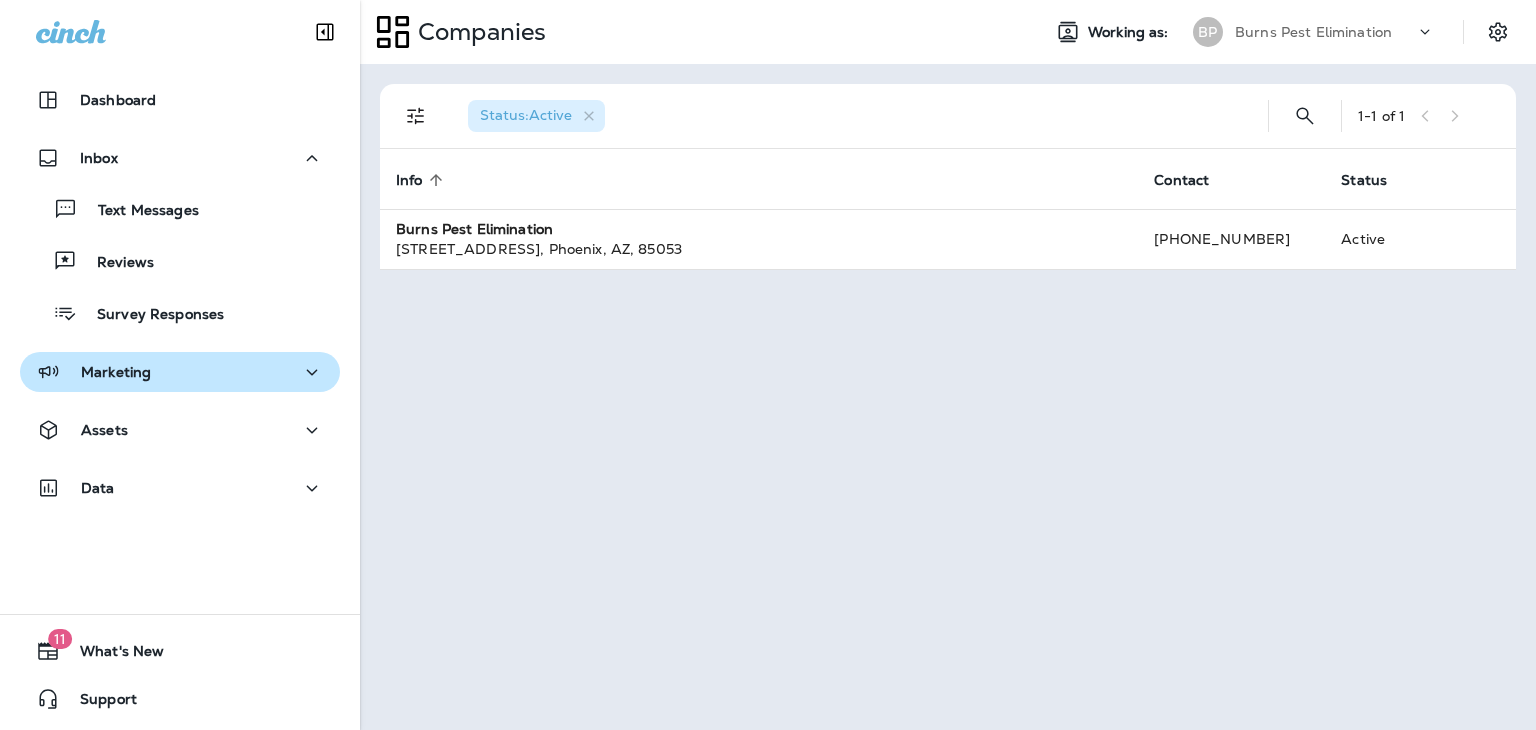 click on "Marketing" at bounding box center (180, 372) 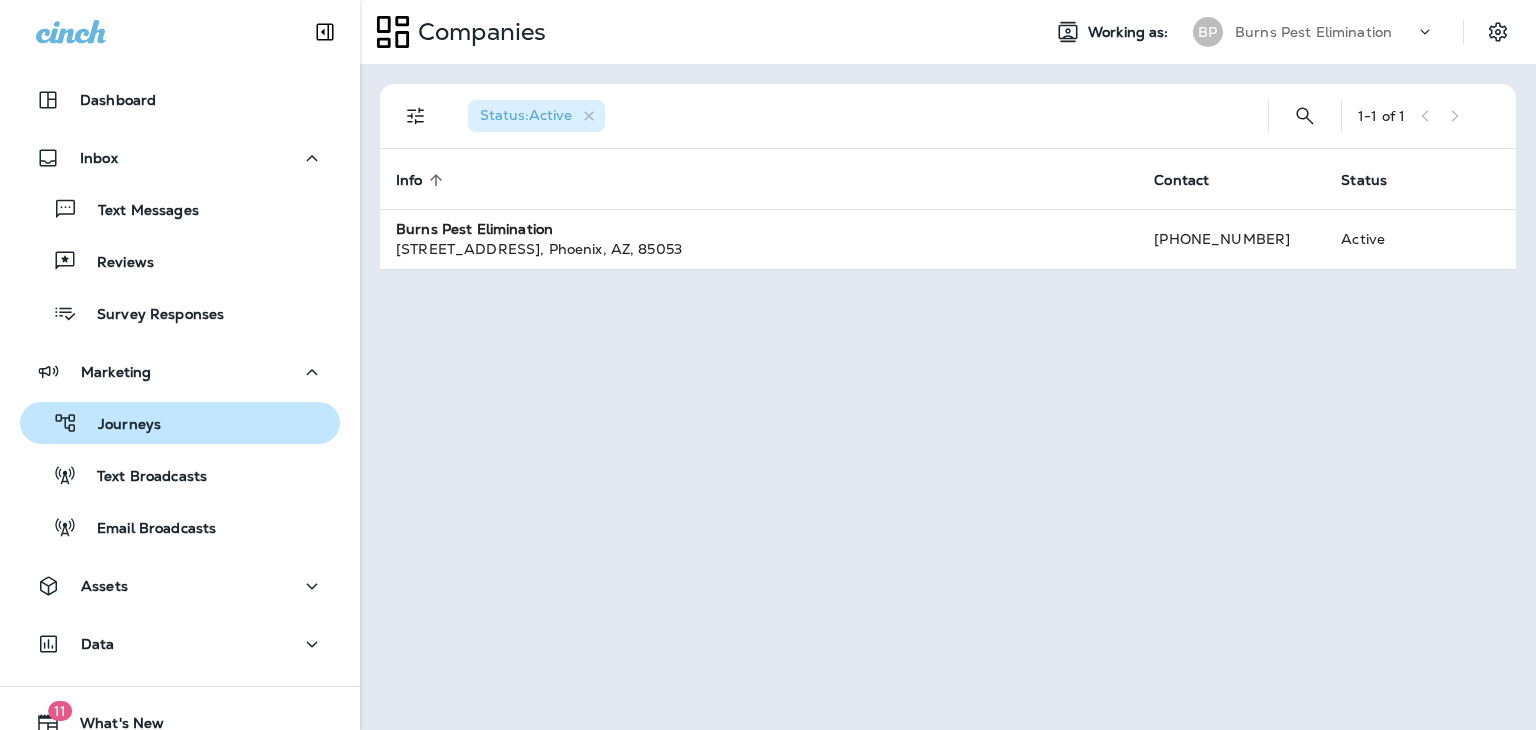 click on "Journeys" at bounding box center (119, 425) 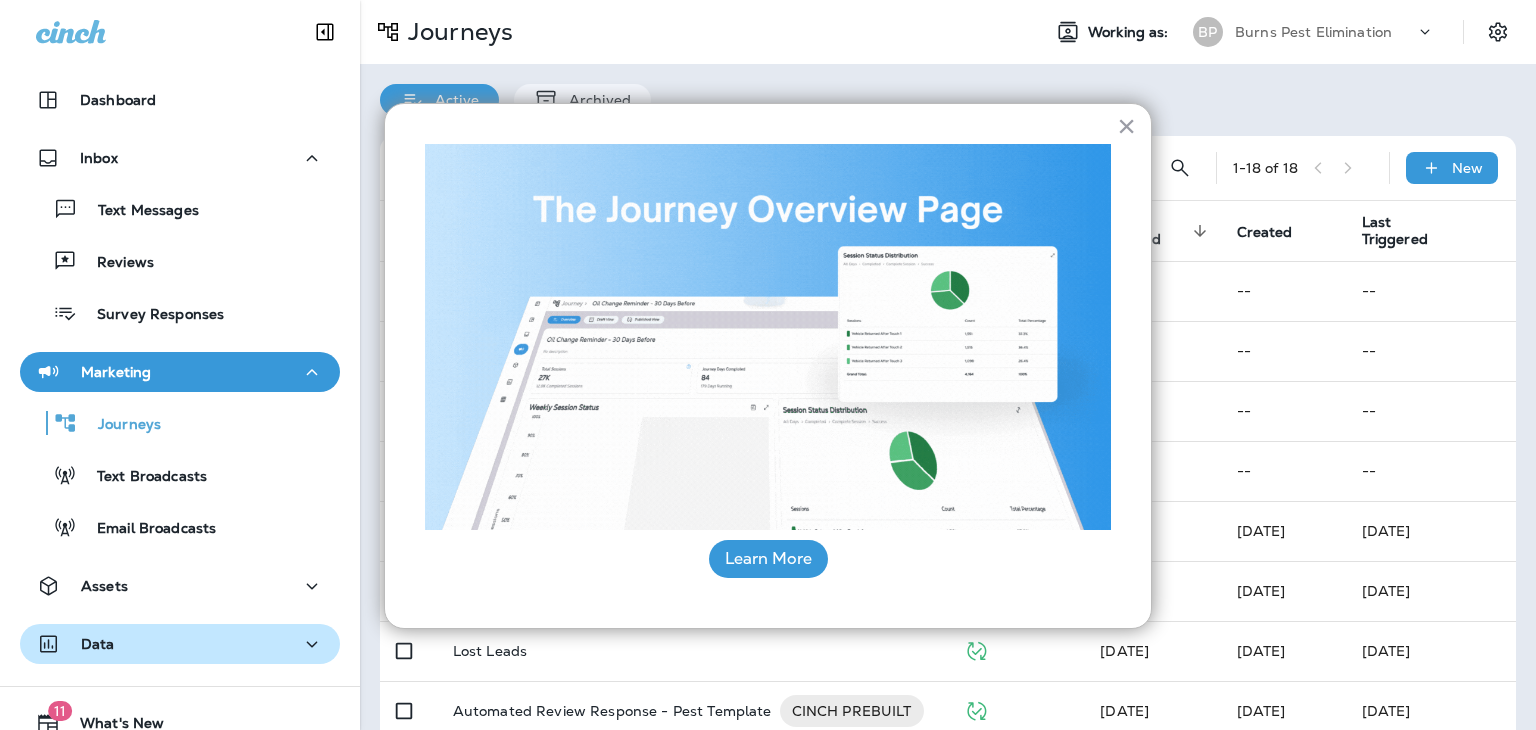 click on "Data" at bounding box center (180, 644) 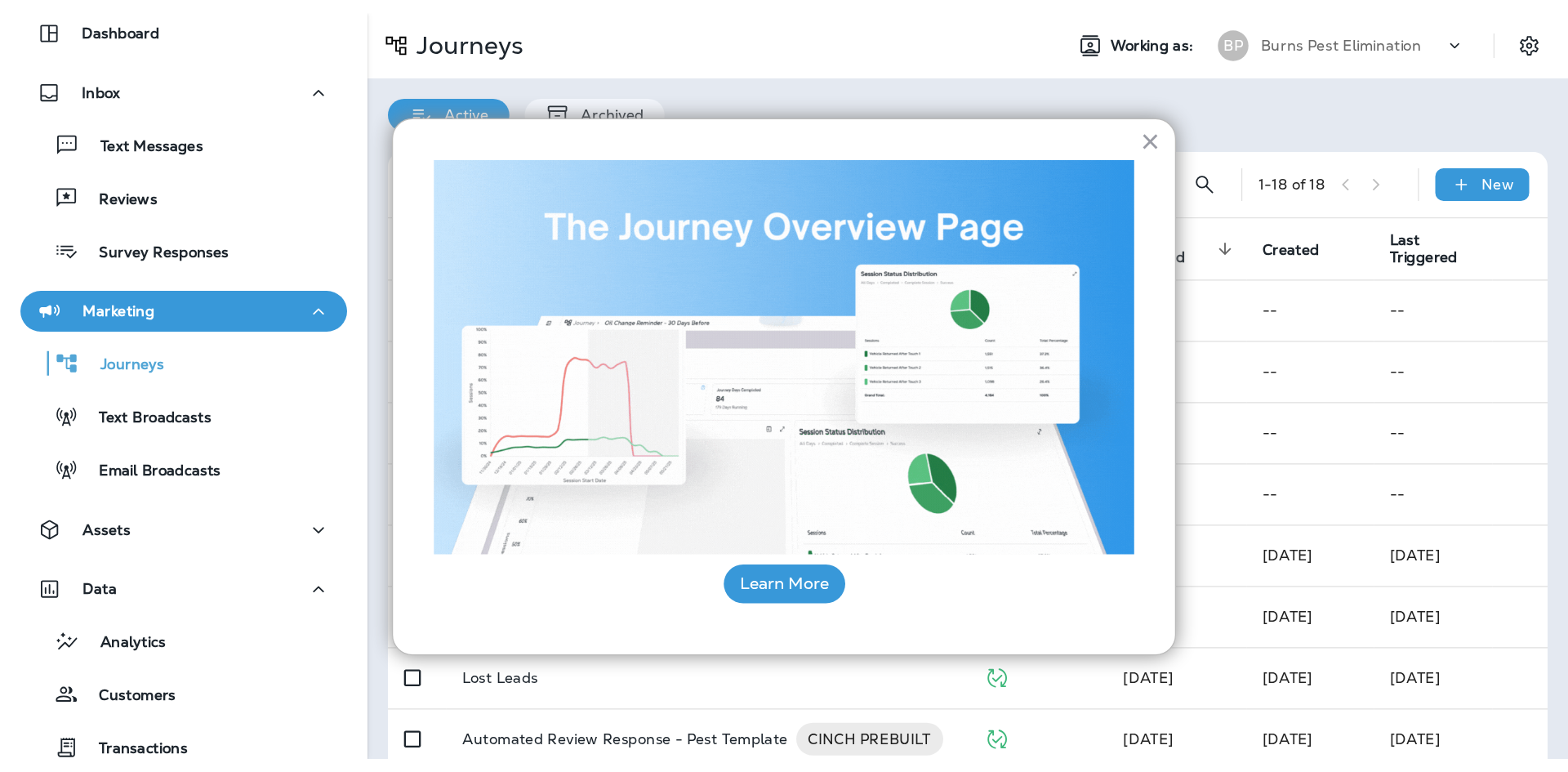 scroll, scrollTop: 163, scrollLeft: 0, axis: vertical 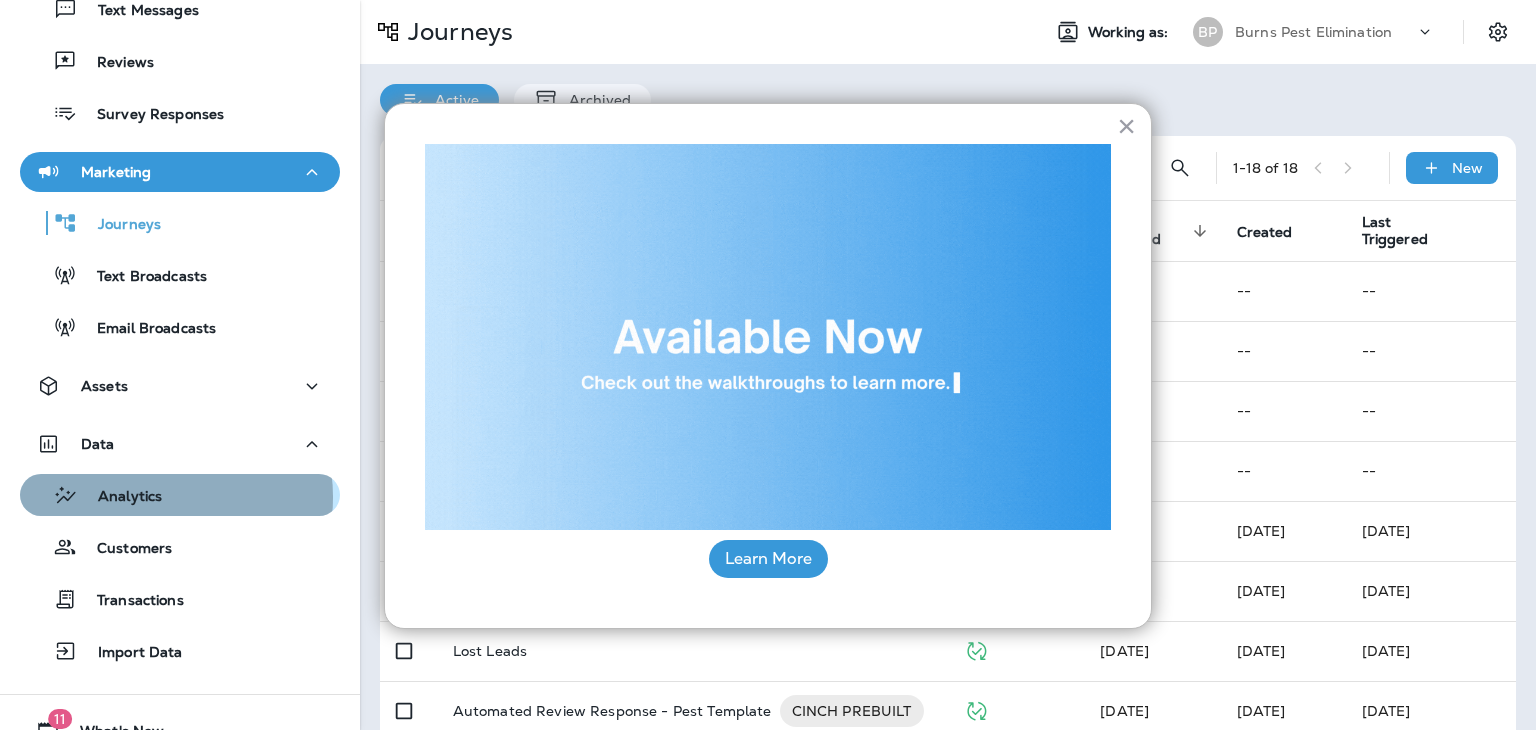 click on "Analytics" at bounding box center (120, 497) 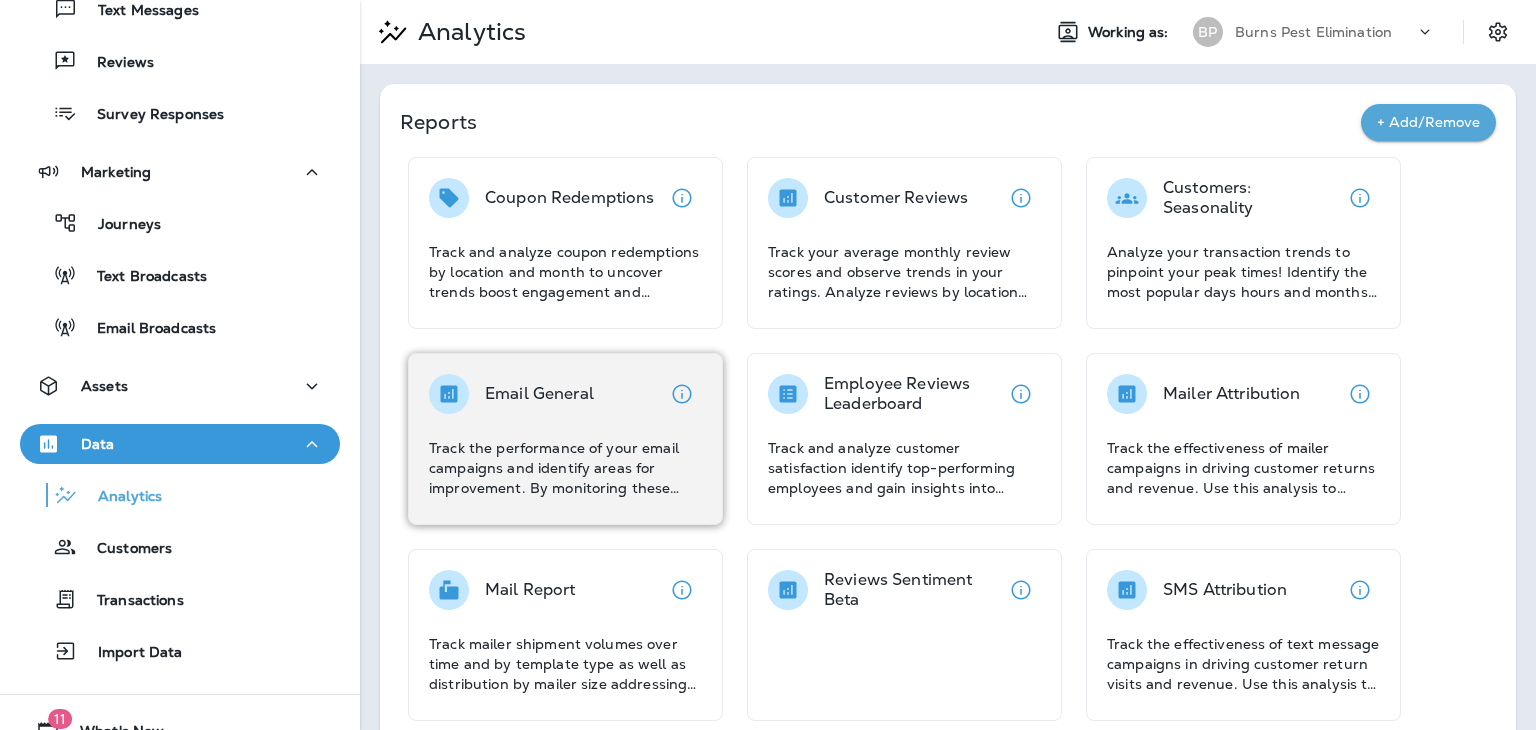 click on "Track the performance of your email campaigns and identify areas for improvement. By monitoring these metrics, you can optimize your email campaigns to improve engagement and drive conversions." at bounding box center (565, 468) 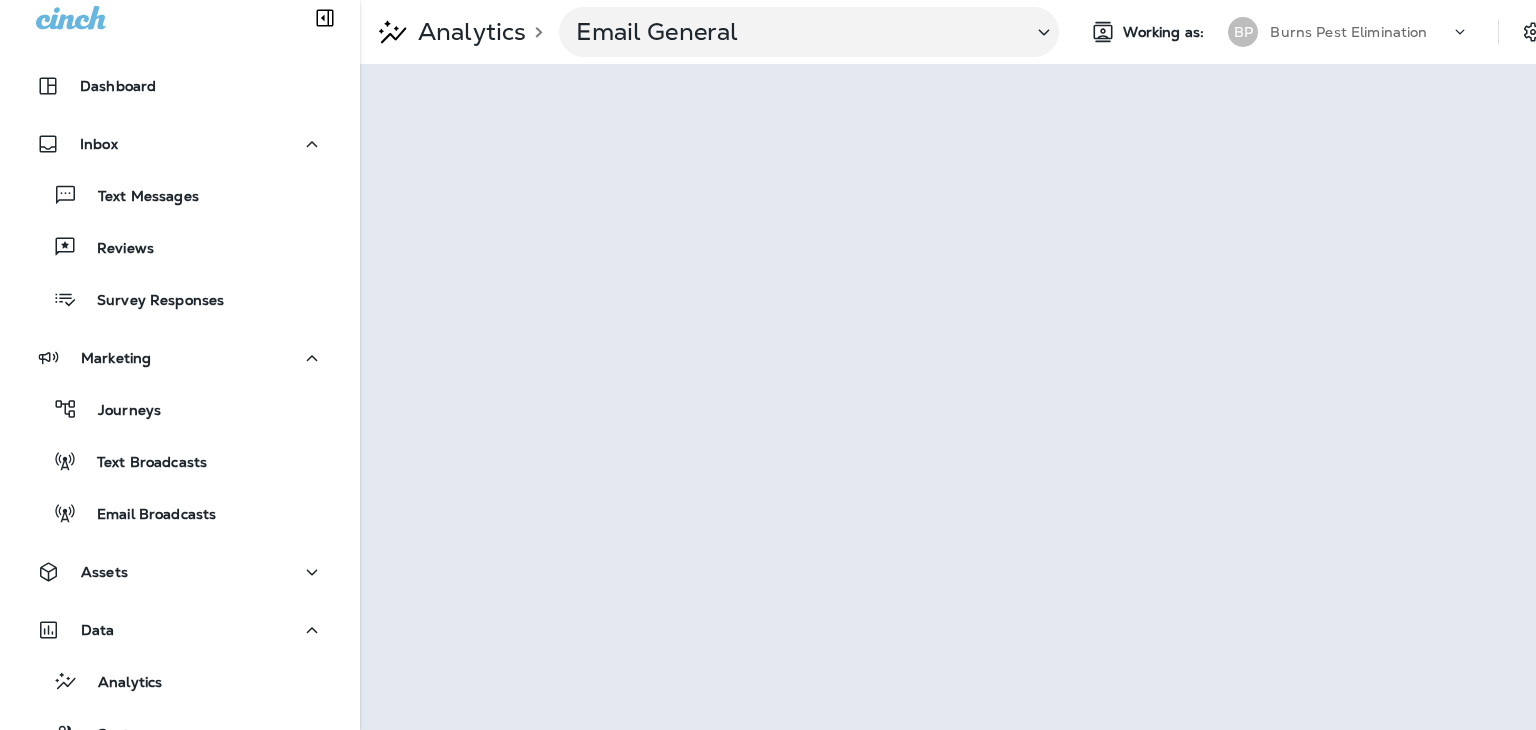 scroll, scrollTop: 0, scrollLeft: 0, axis: both 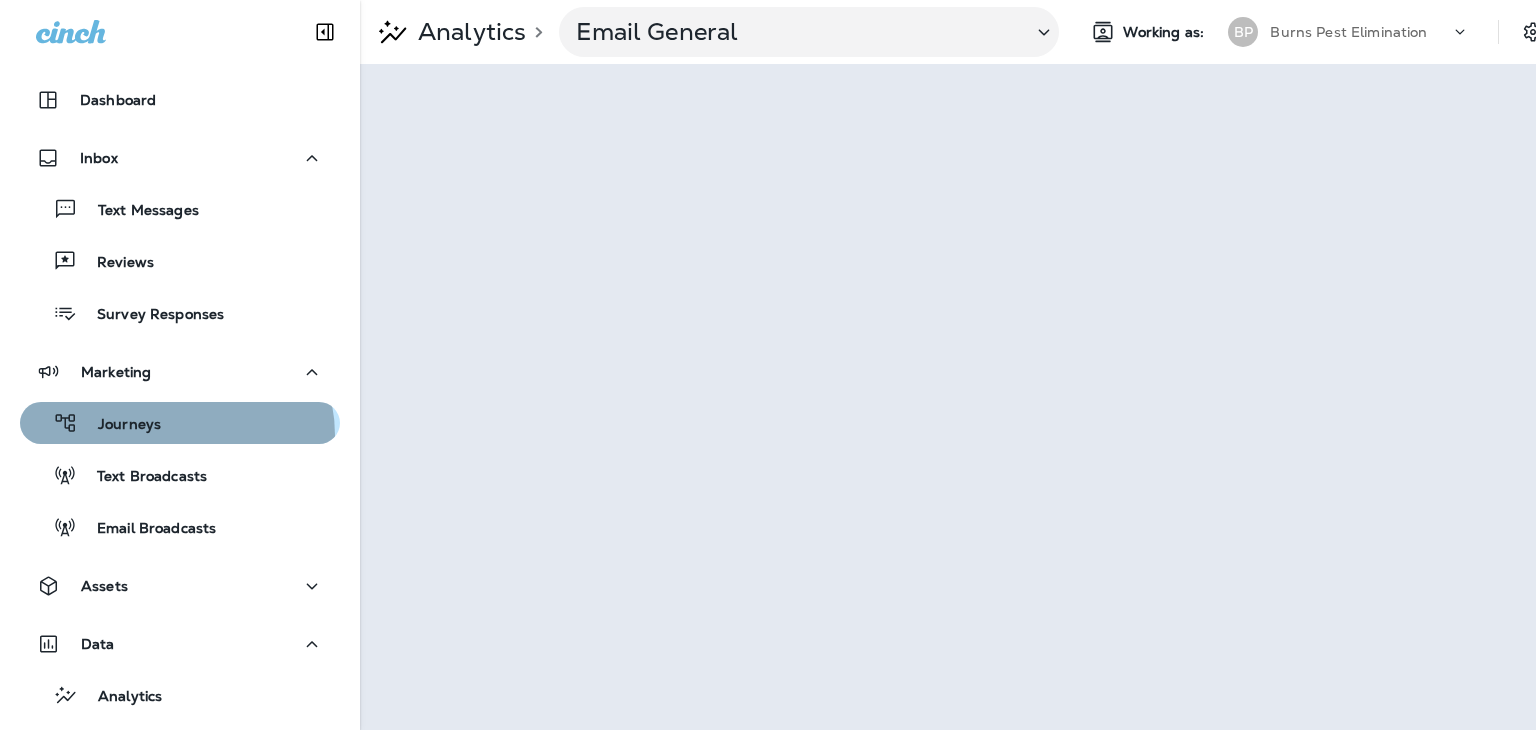 click on "Journeys" at bounding box center (180, 423) 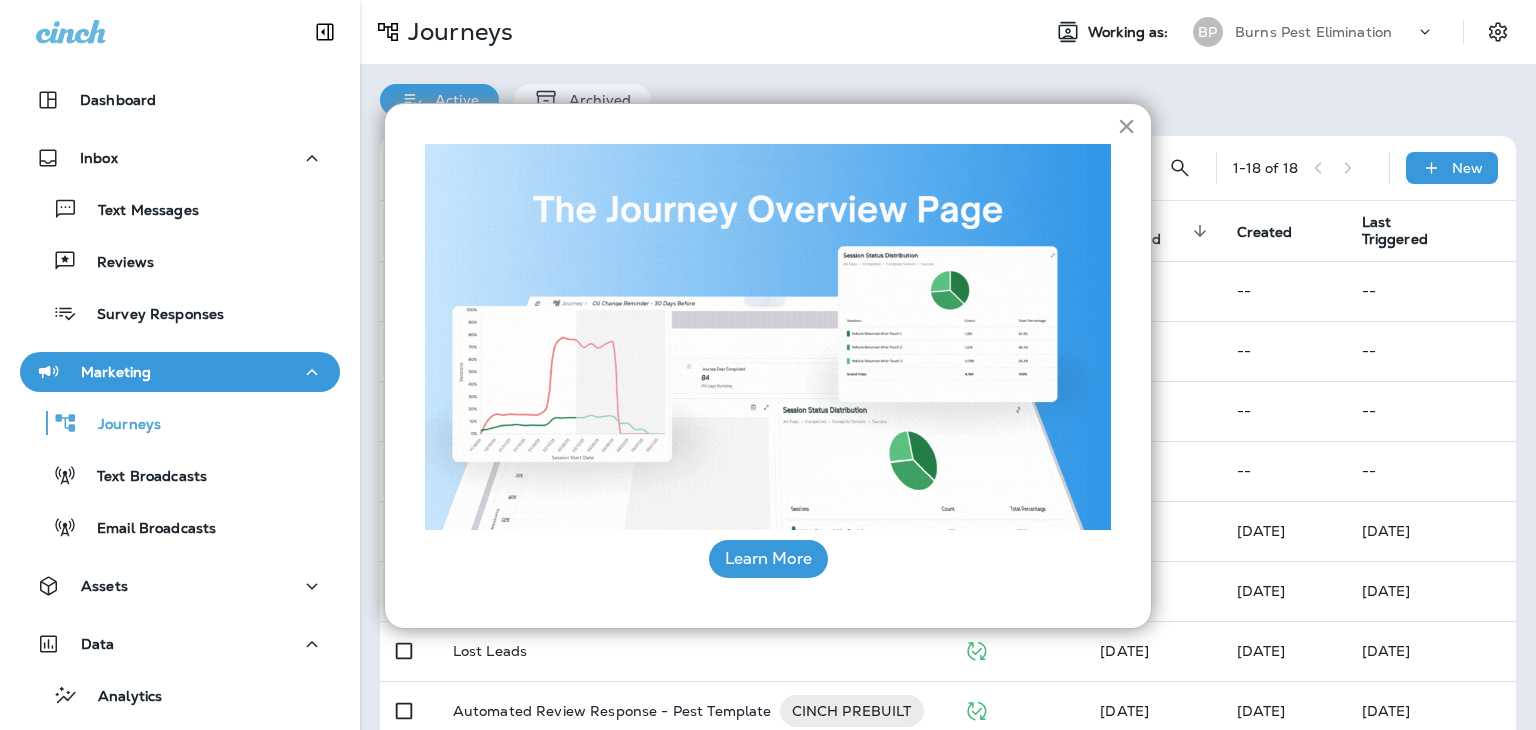 click on "×" at bounding box center (1126, 126) 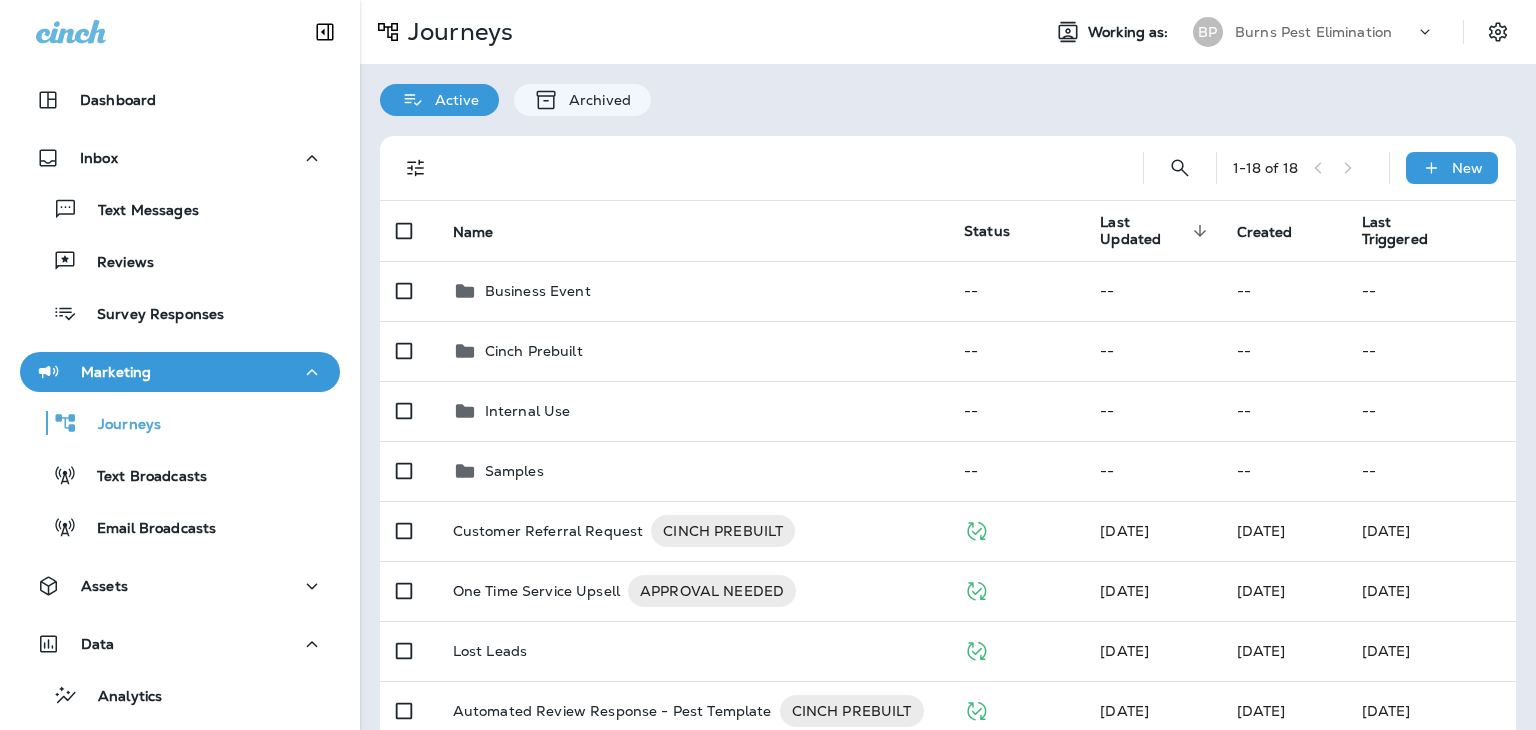 click on "1  -  18   of 18 New Name Status Last Updated sorted descending Created Last Triggered Business Event   --     --     --     --   Cinch Prebuilt   --     --     --     --   Internal Use   --     --     --     --   Samples   --     --     --     --     Customer Referral Request CINCH PREBUILT     Jul 21, 2025 Sep 18, 2024 Jul 21, 2025   One Time Service Upsell APPROVAL NEEDED     Jul 21, 2025 Feb 12, 2025 Jul 21, 2025   Lost Leads     Jul 21, 2025 Jun 16, 2025 Jul 21, 2025   Automated Review Response - Pest Template CINCH PREBUILT     Jul 21, 2025 Sep 18, 2024 Jul 21, 2025   Win Back, Lost Customer (Cancellation Reasons) CINCH PREBUILT     Jul 21, 2025 Sep 18, 2024 Jul 21, 2025   SMS Manager     Jul 18, 2025 Apr 24, 2024 Jul 18, 2025   Untitled     Jun 16, 2025 Jun 16, 2025  --   Commercial Newsletter     Jun 16, 2025 Jun 16, 2025  --   Cross sell Journey Seasonal CINCH PREBUILT     Jun 1, 2025 Sep 18, 2024 Jun 1, 2025   New Customer - Welcome Journey CINCH PREBUILT     May 20, 2025 Sep 18, 2024 Jul 21, 2025" at bounding box center [948, 859] 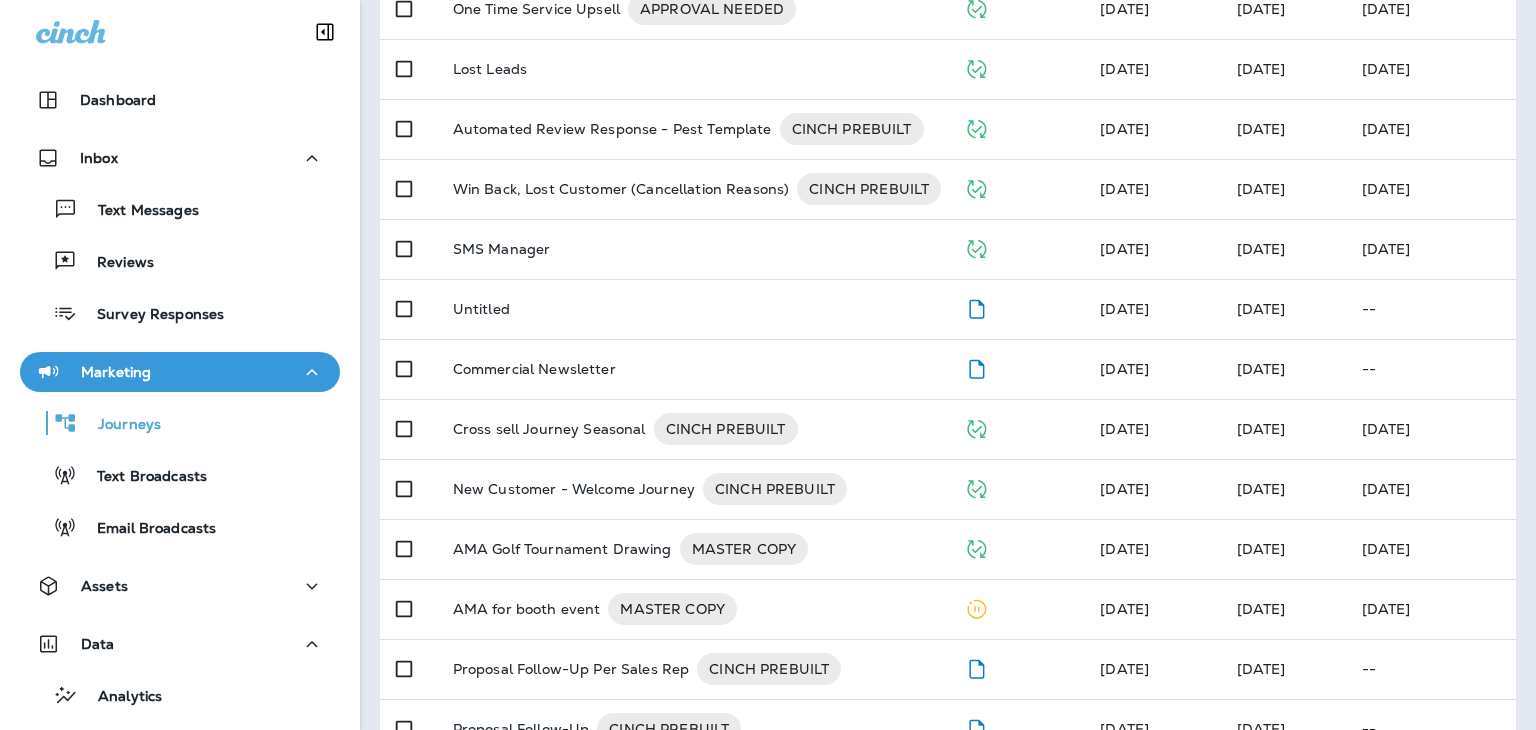 scroll, scrollTop: 600, scrollLeft: 0, axis: vertical 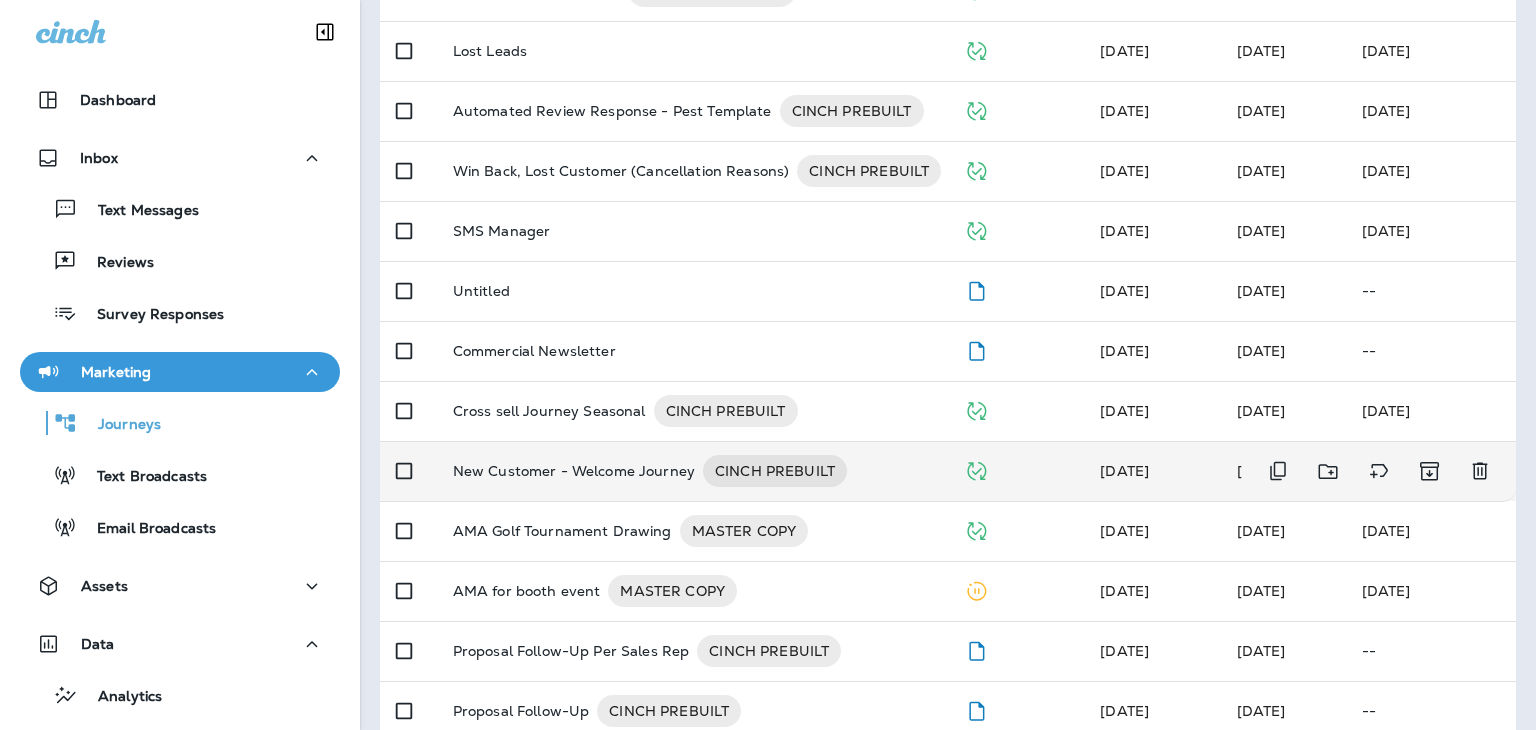 click on "New Customer - Welcome Journey" at bounding box center (574, 471) 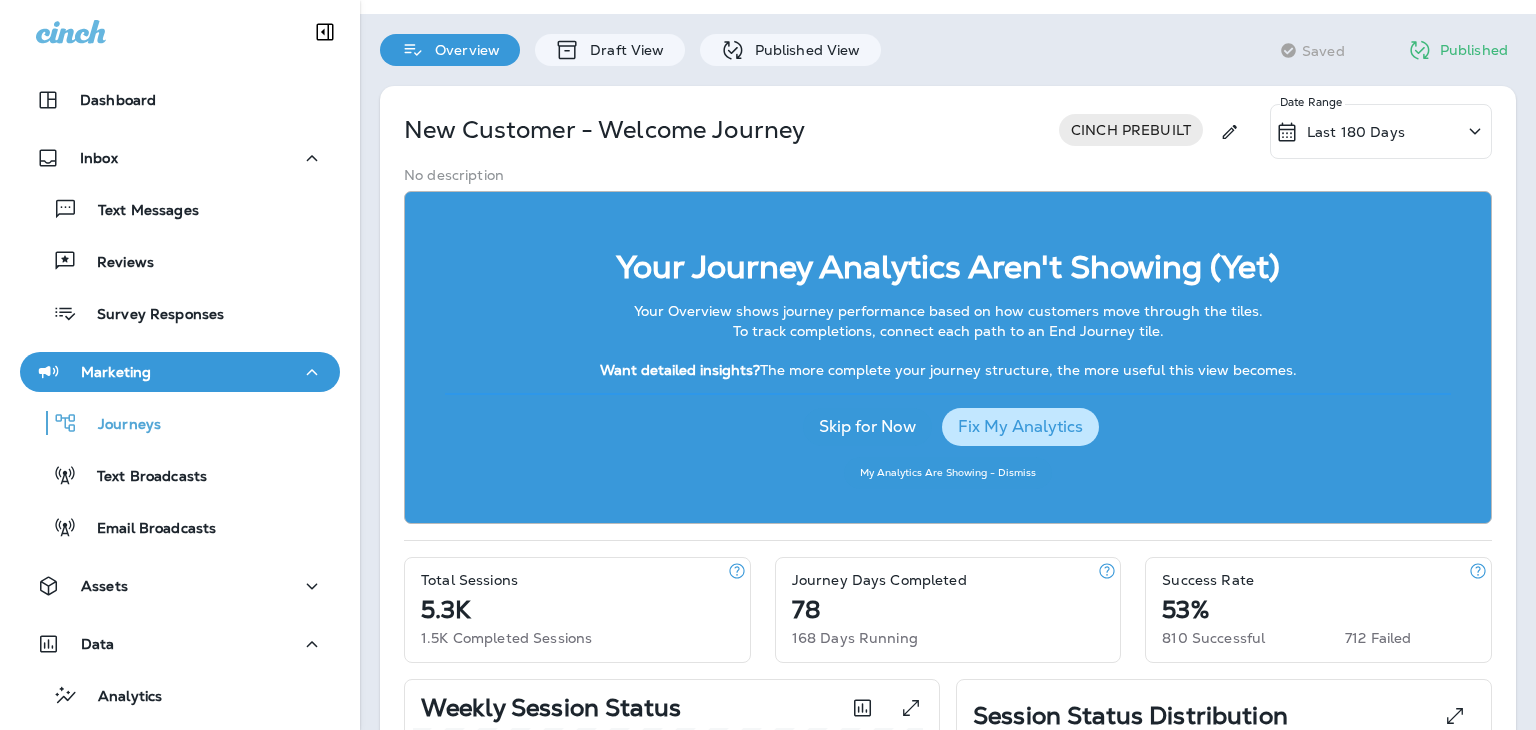 scroll, scrollTop: 41, scrollLeft: 0, axis: vertical 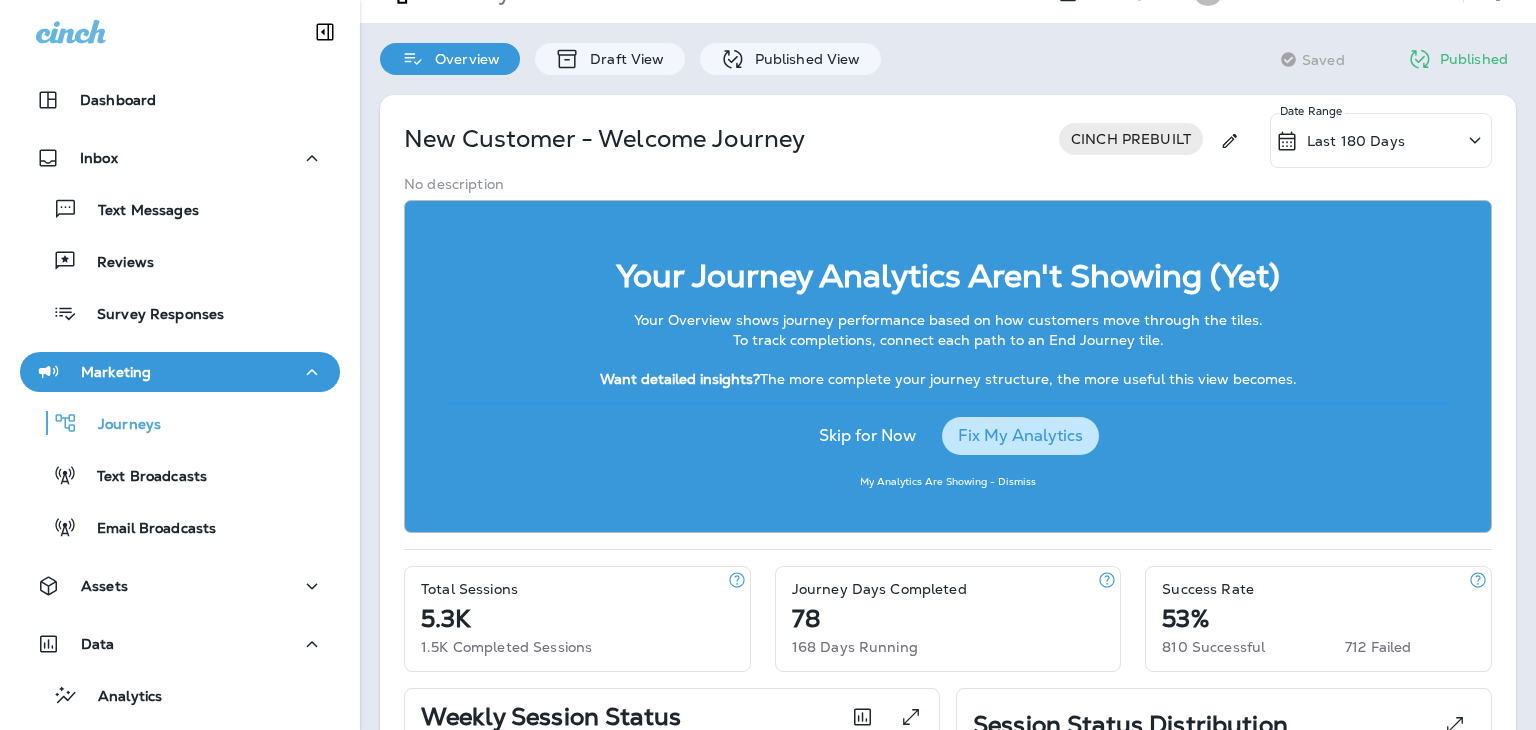 click on "Last 180 Days" at bounding box center [1381, 140] 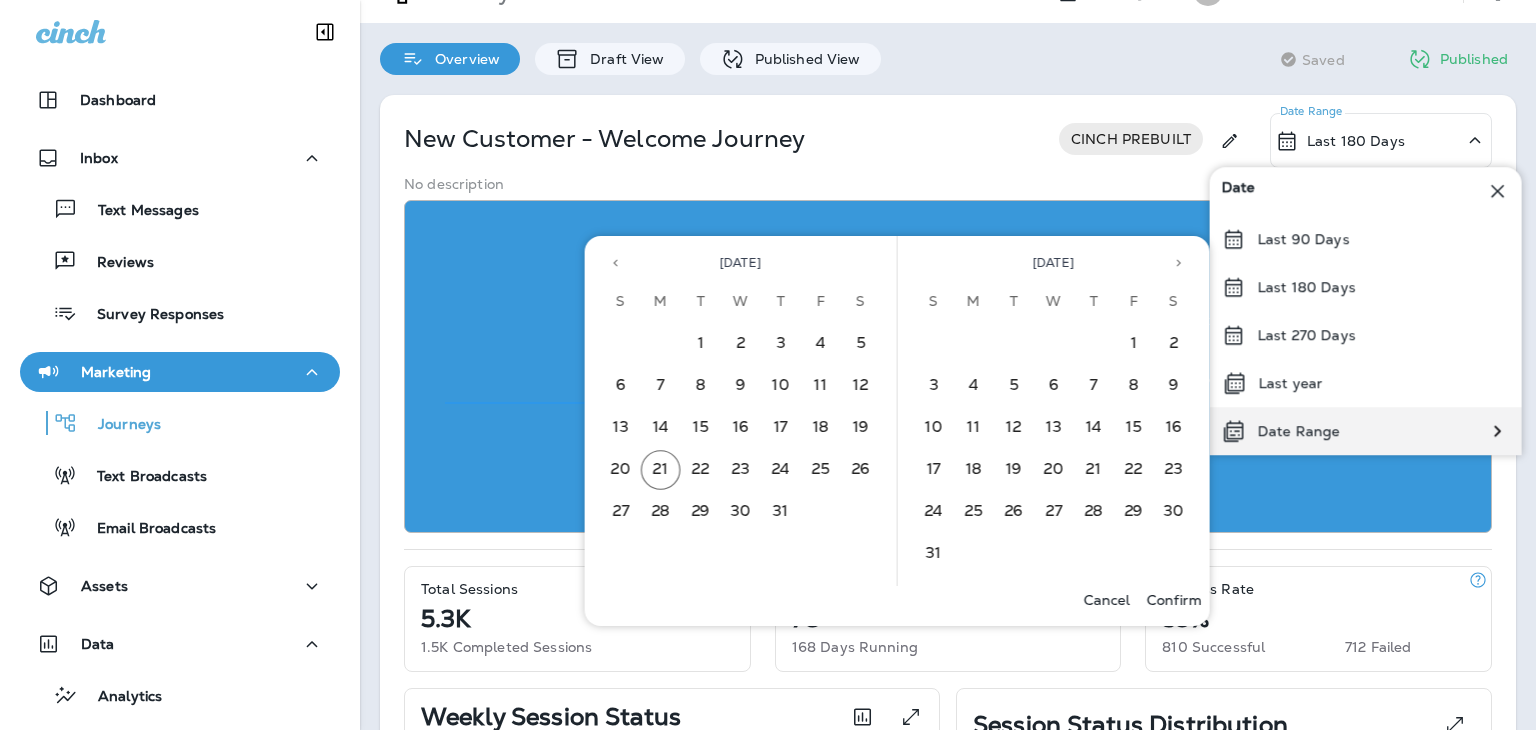 click on "Date Range" at bounding box center (1366, 431) 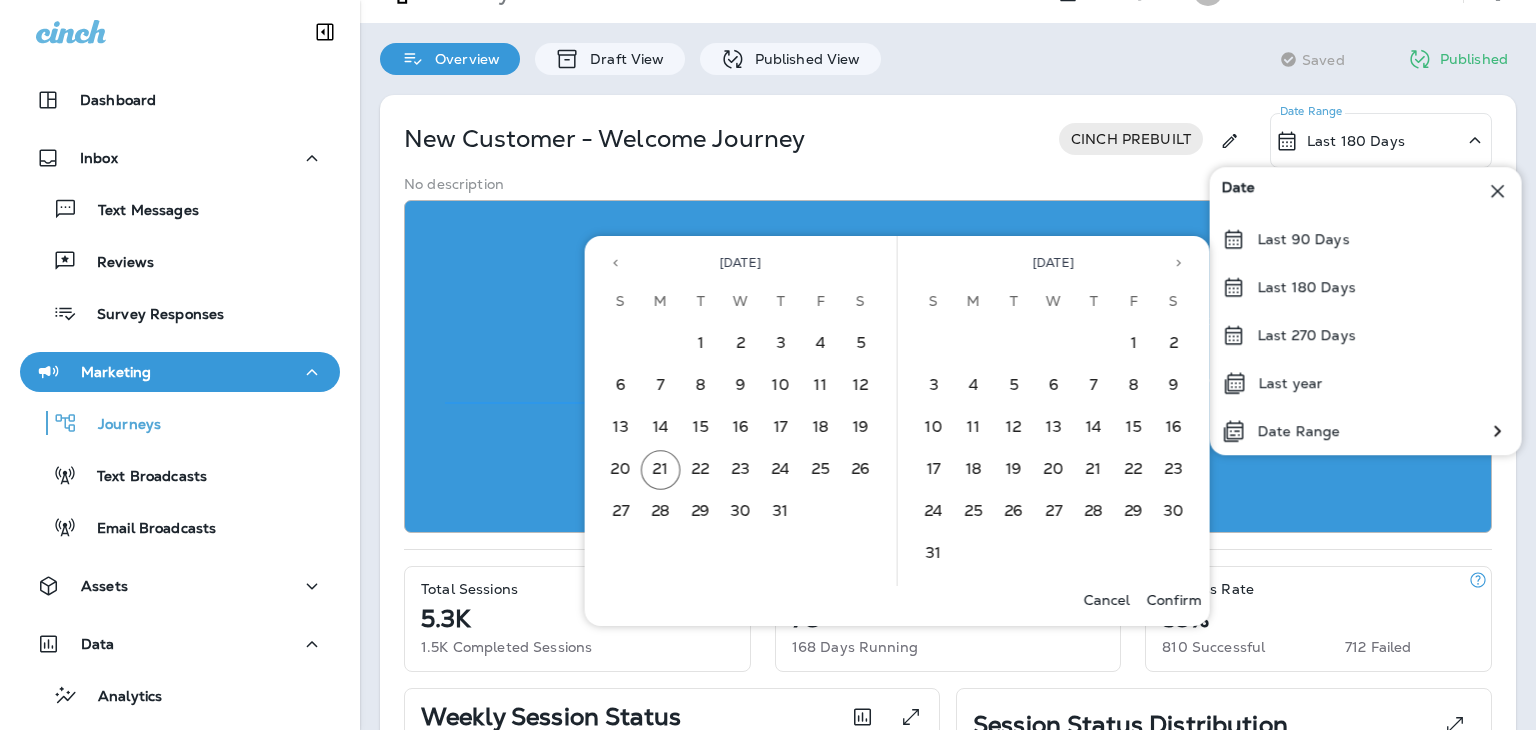 click at bounding box center [616, 263] 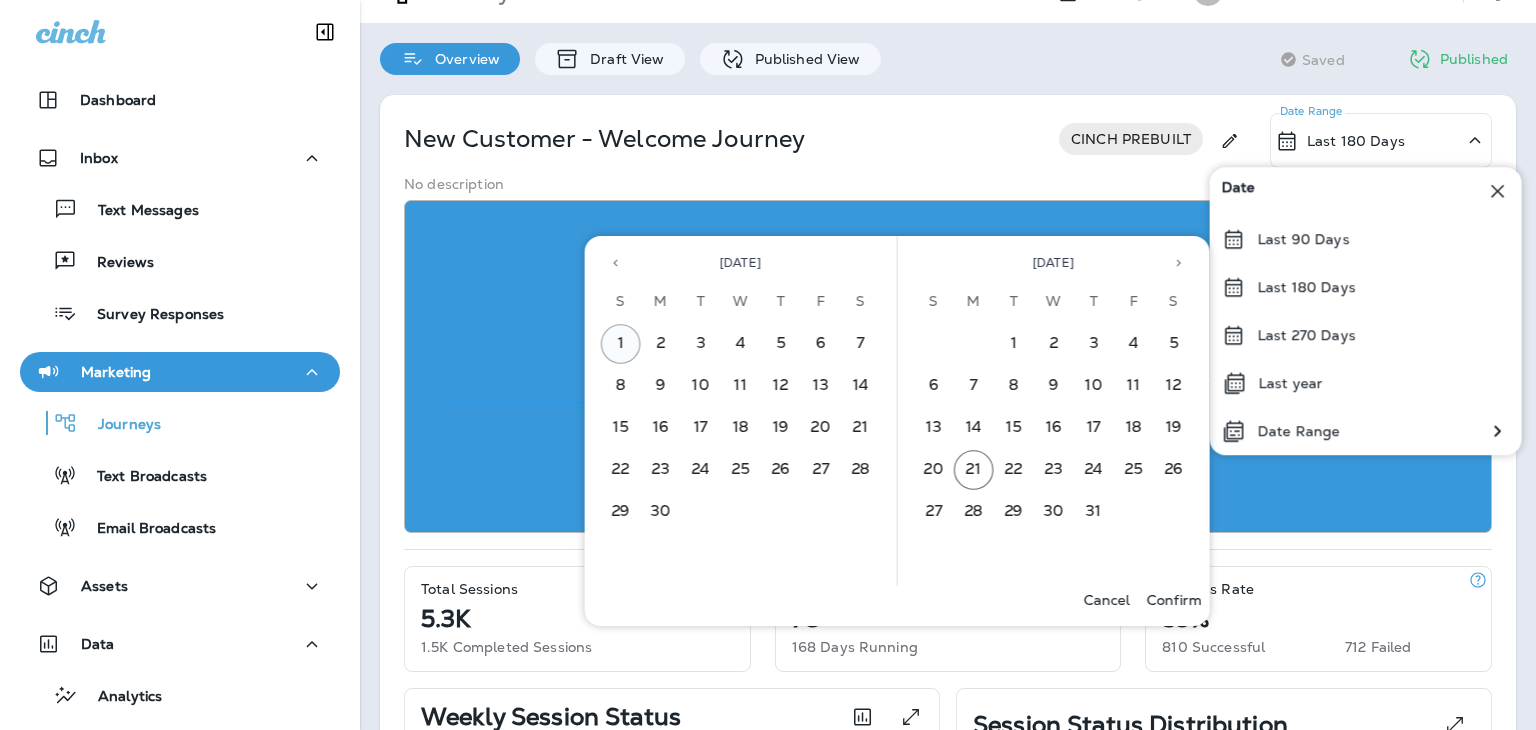 click on "1" at bounding box center [621, 344] 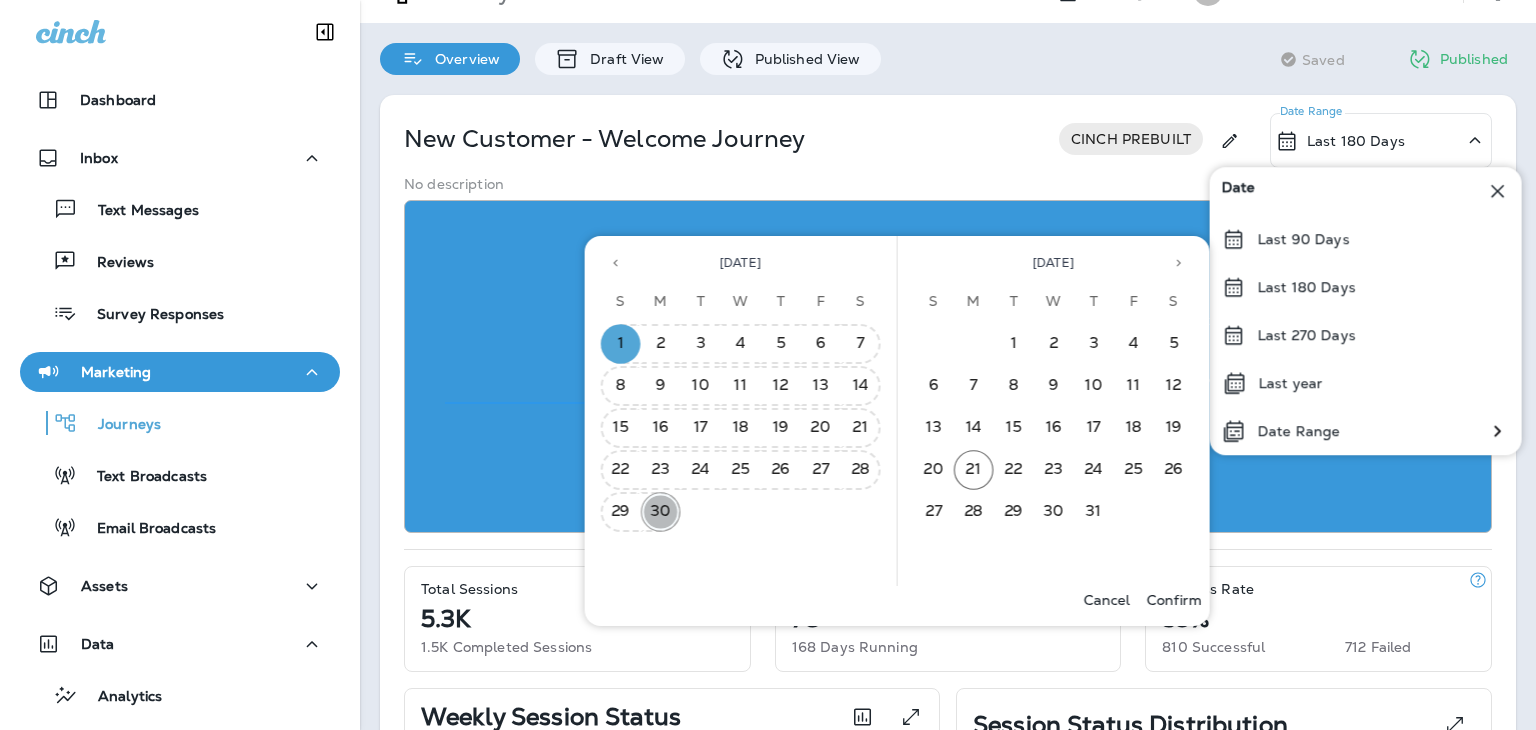 click on "30" at bounding box center [661, 512] 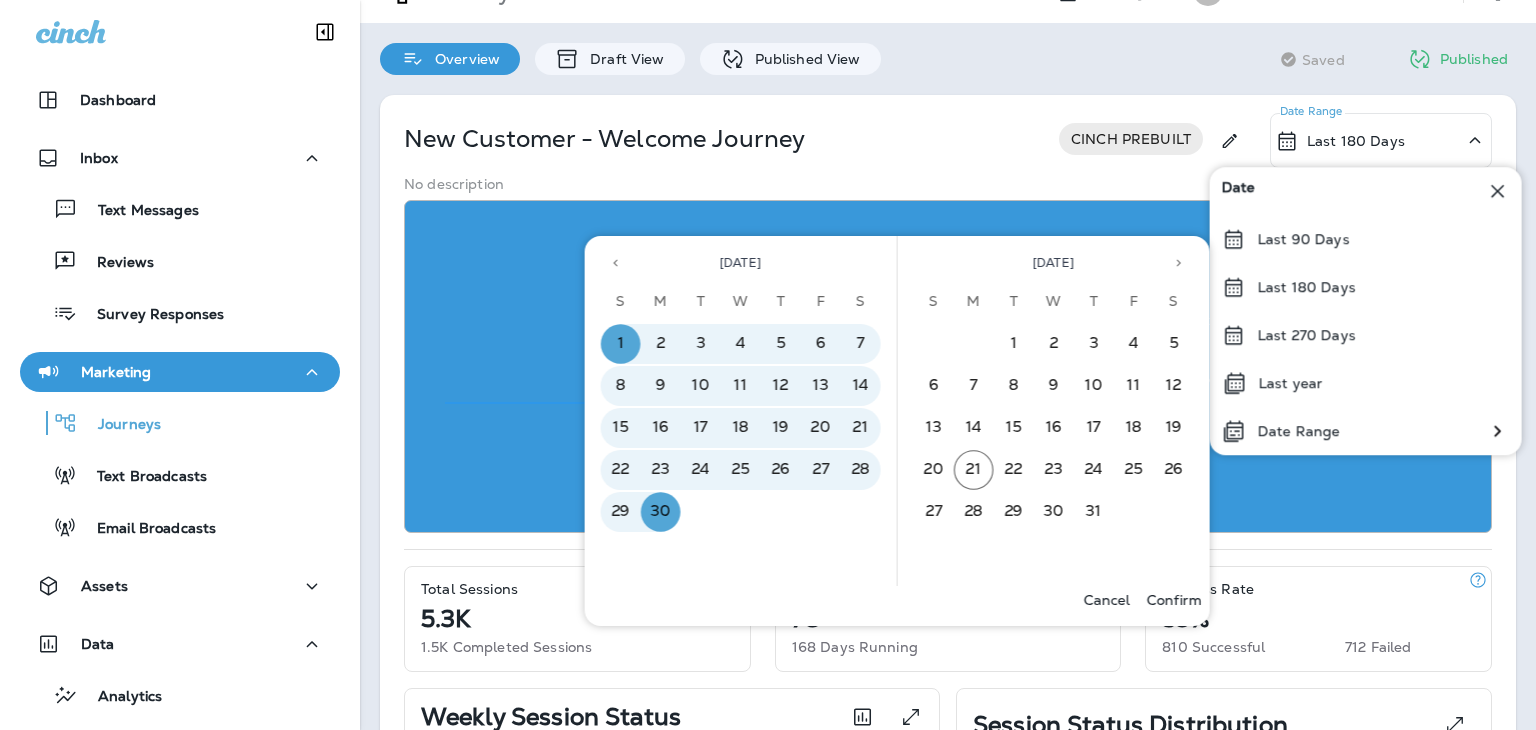 click on "Confirm" at bounding box center [1174, 600] 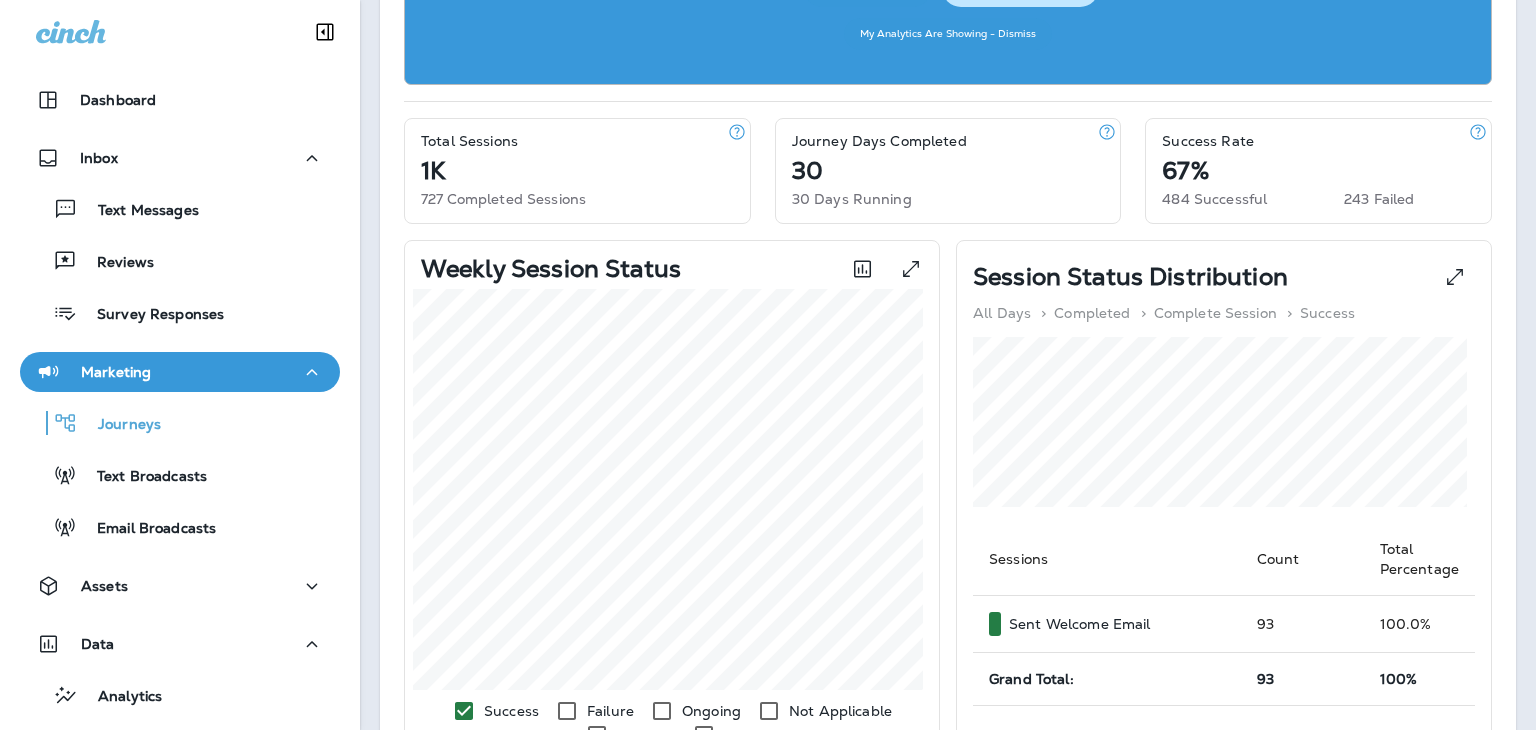 scroll, scrollTop: 441, scrollLeft: 0, axis: vertical 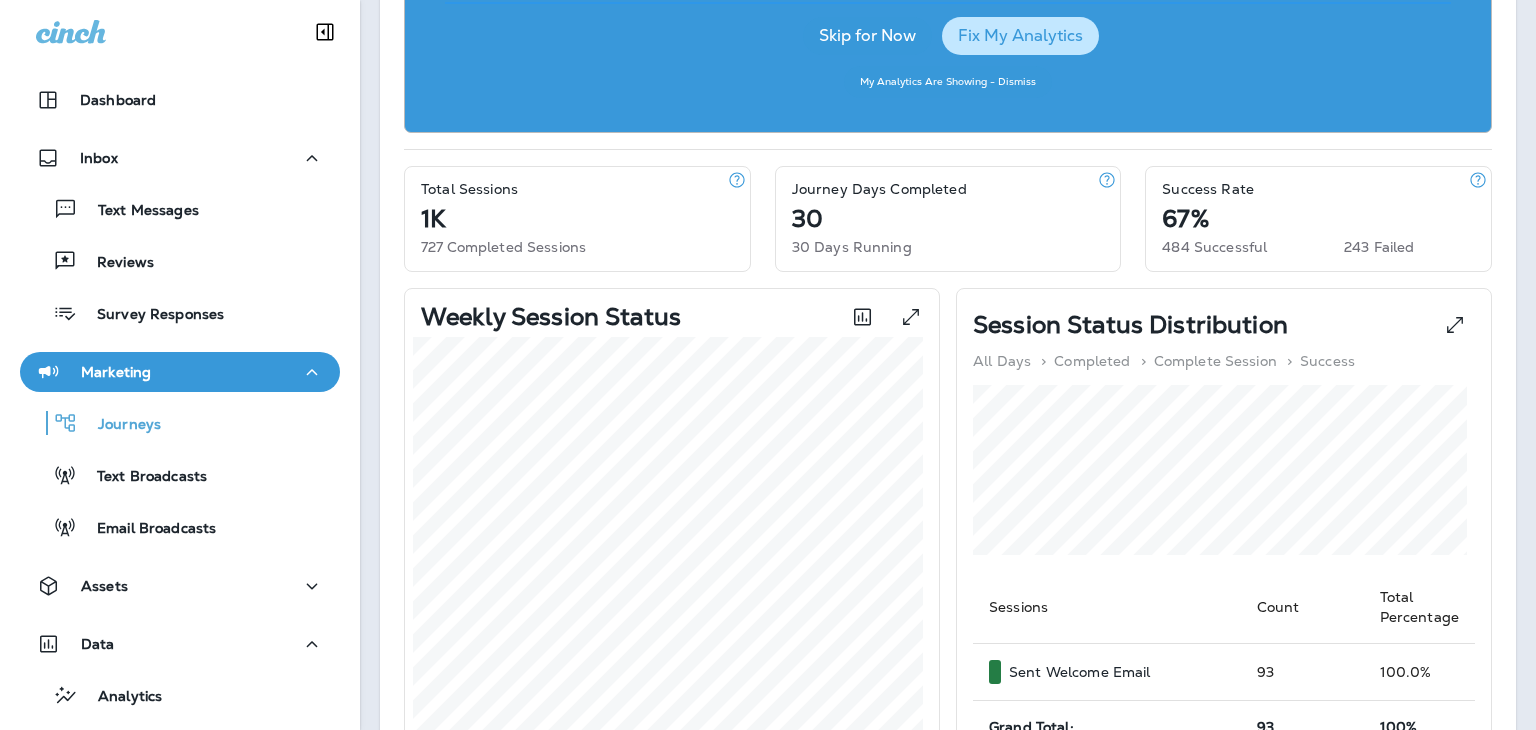click 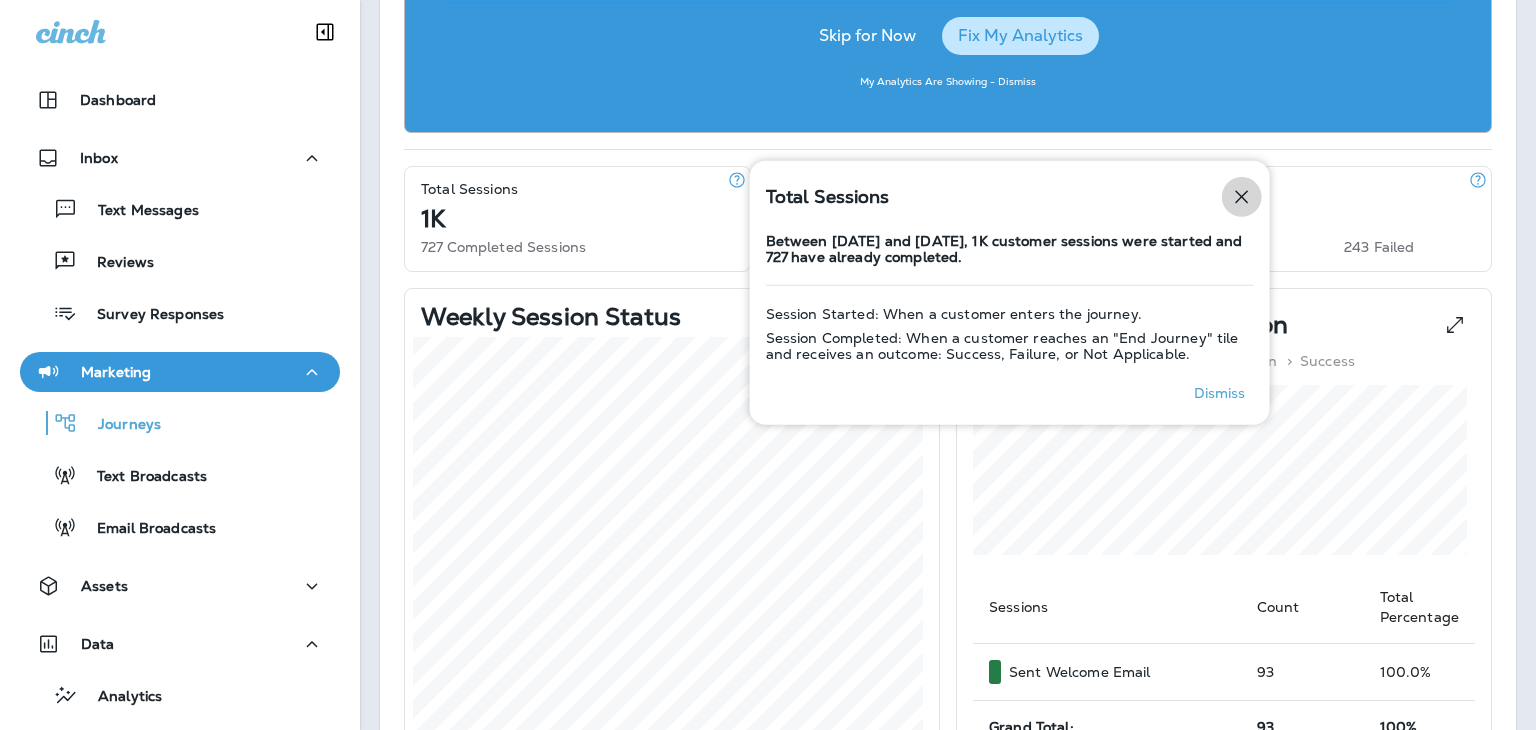 click 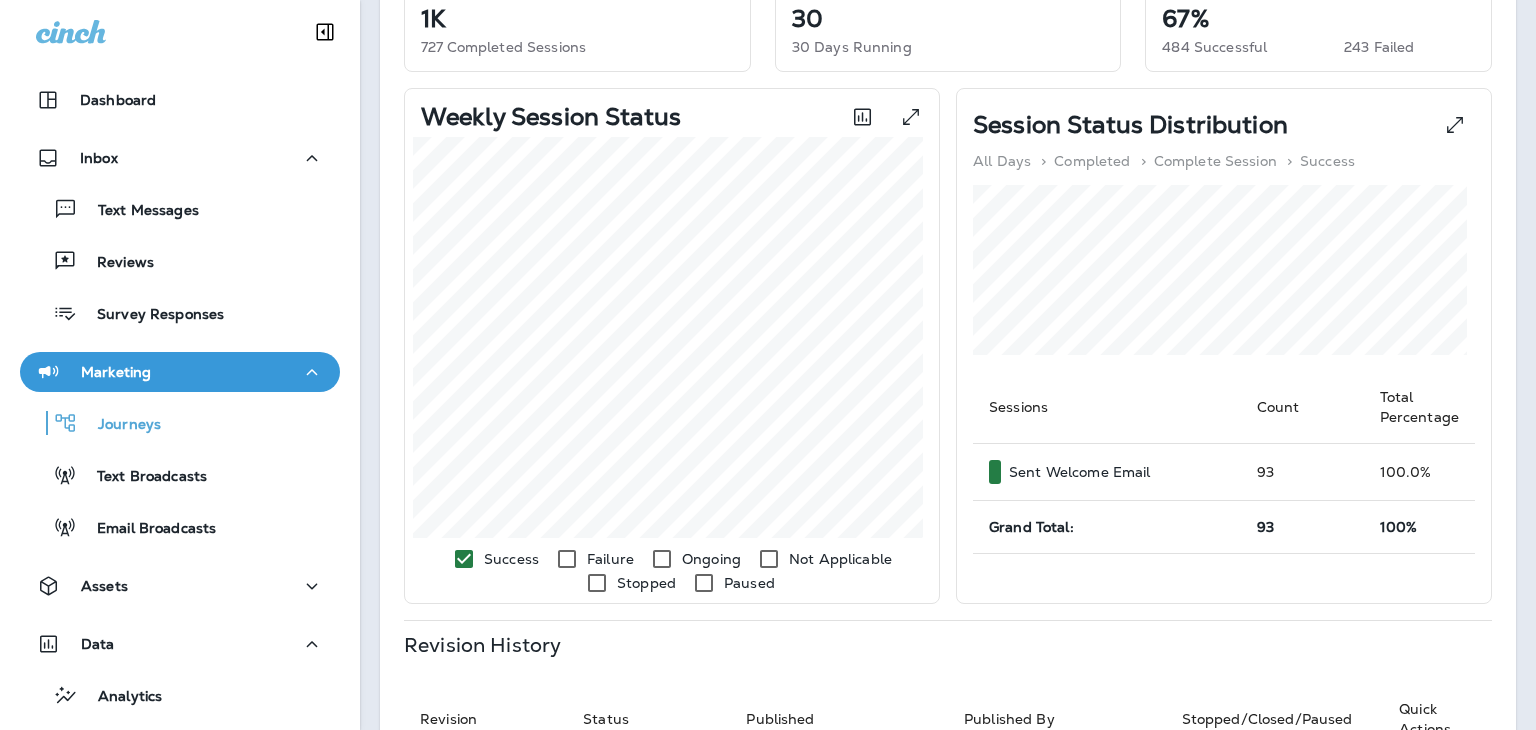 scroll, scrollTop: 541, scrollLeft: 0, axis: vertical 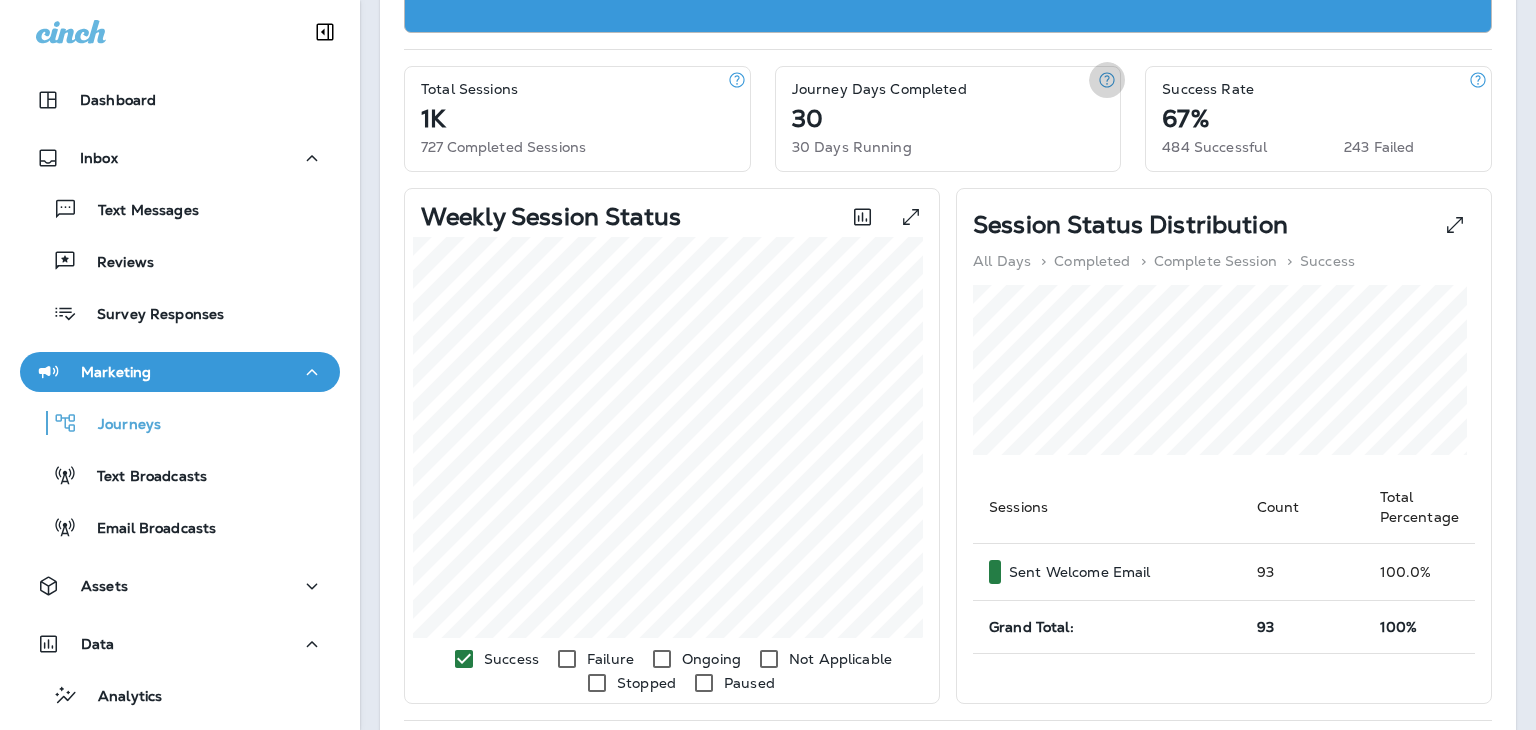 click 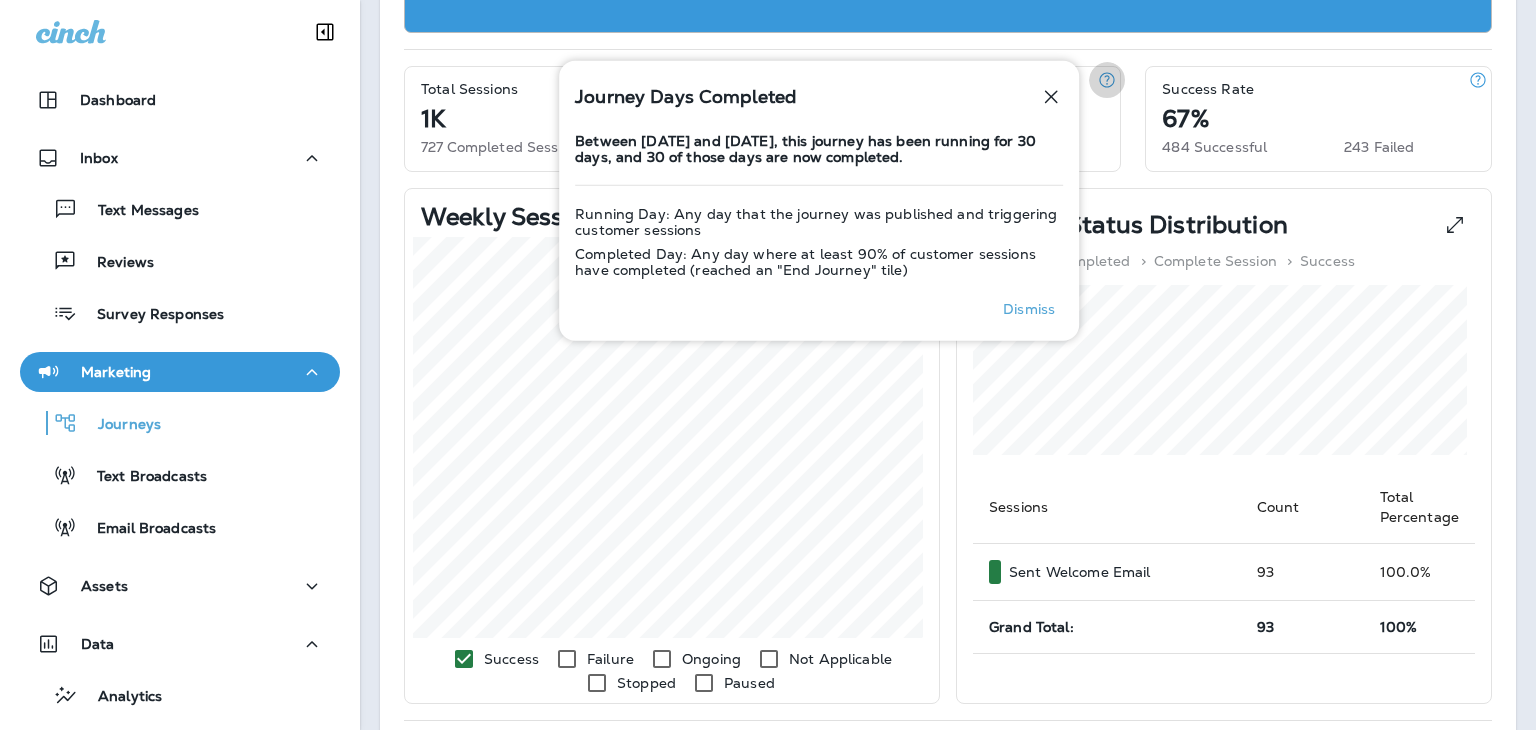 click 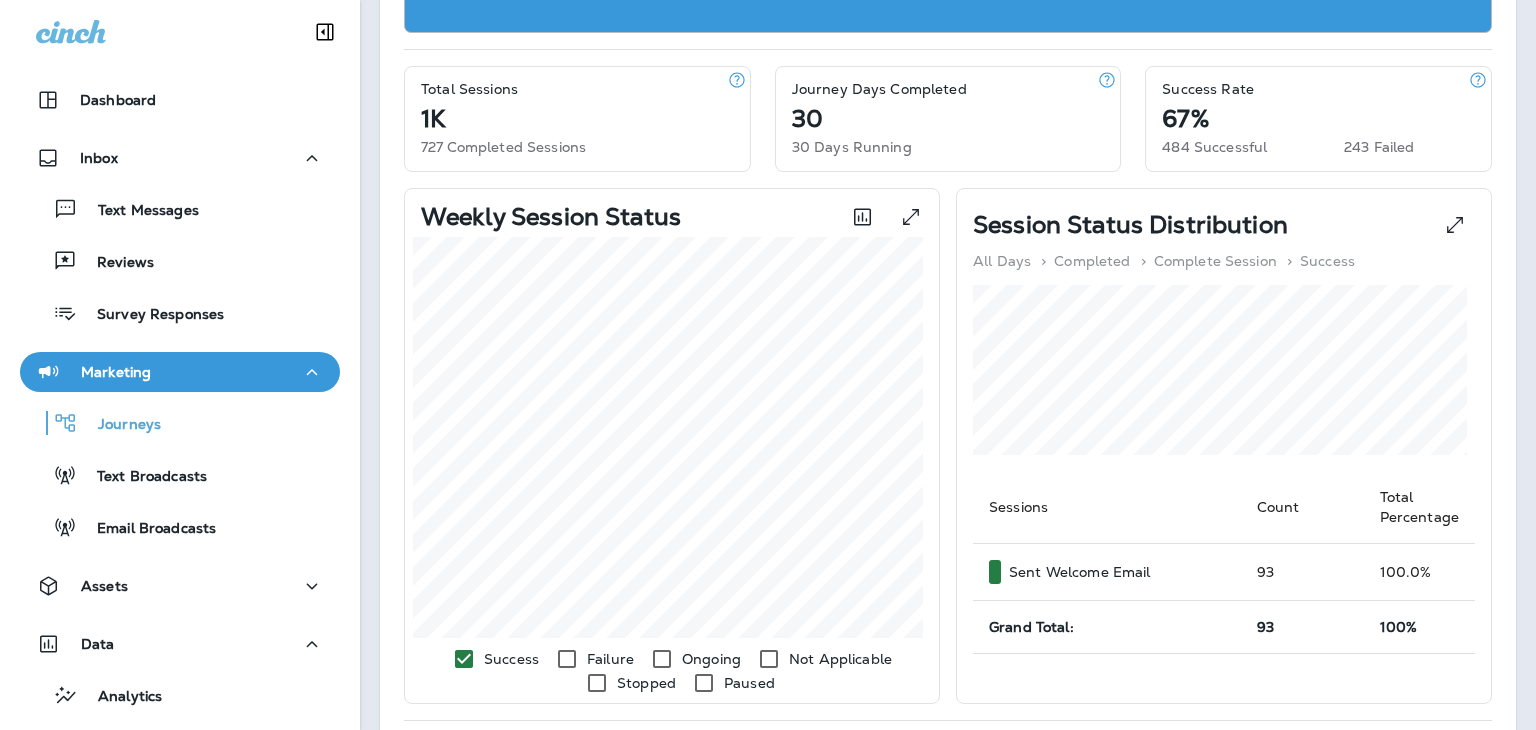 click 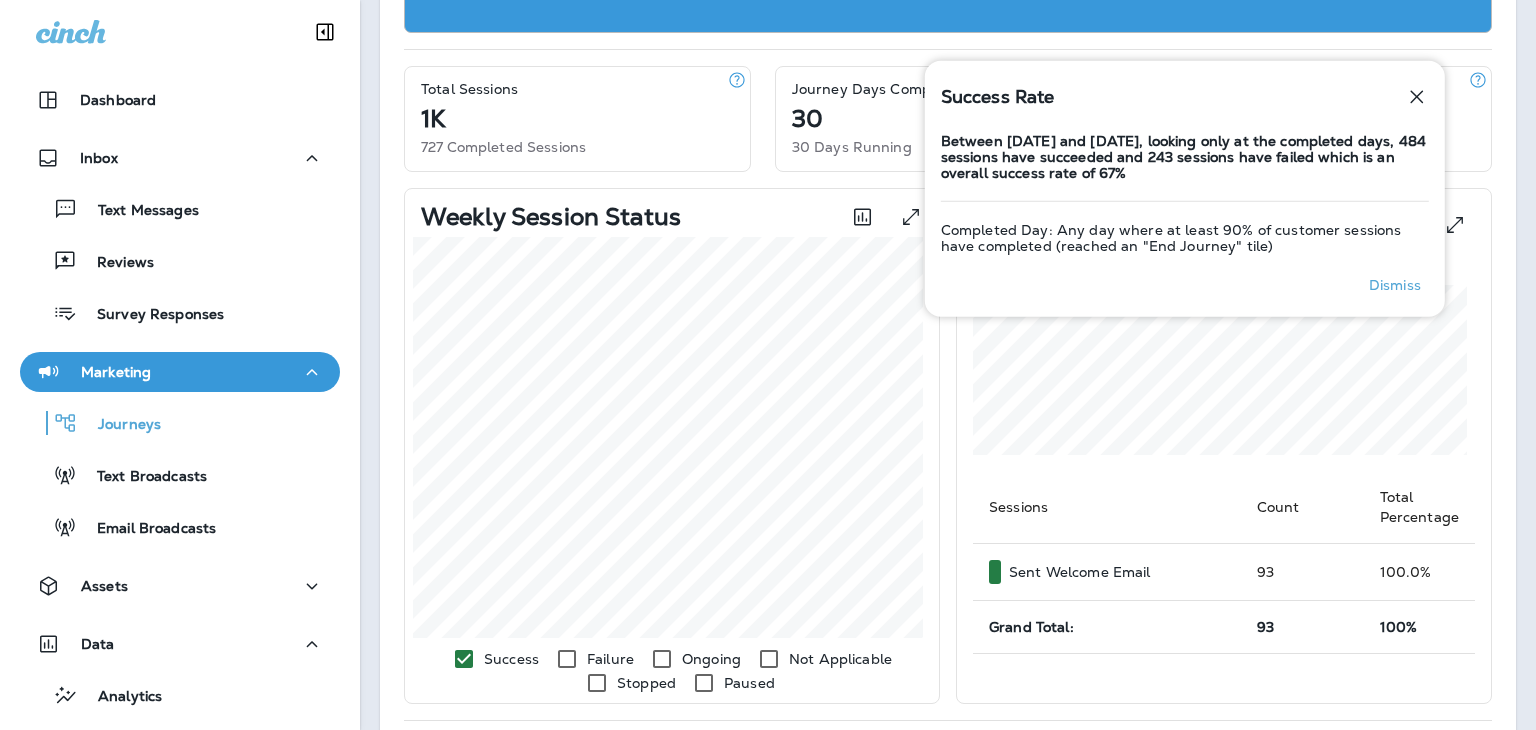 click 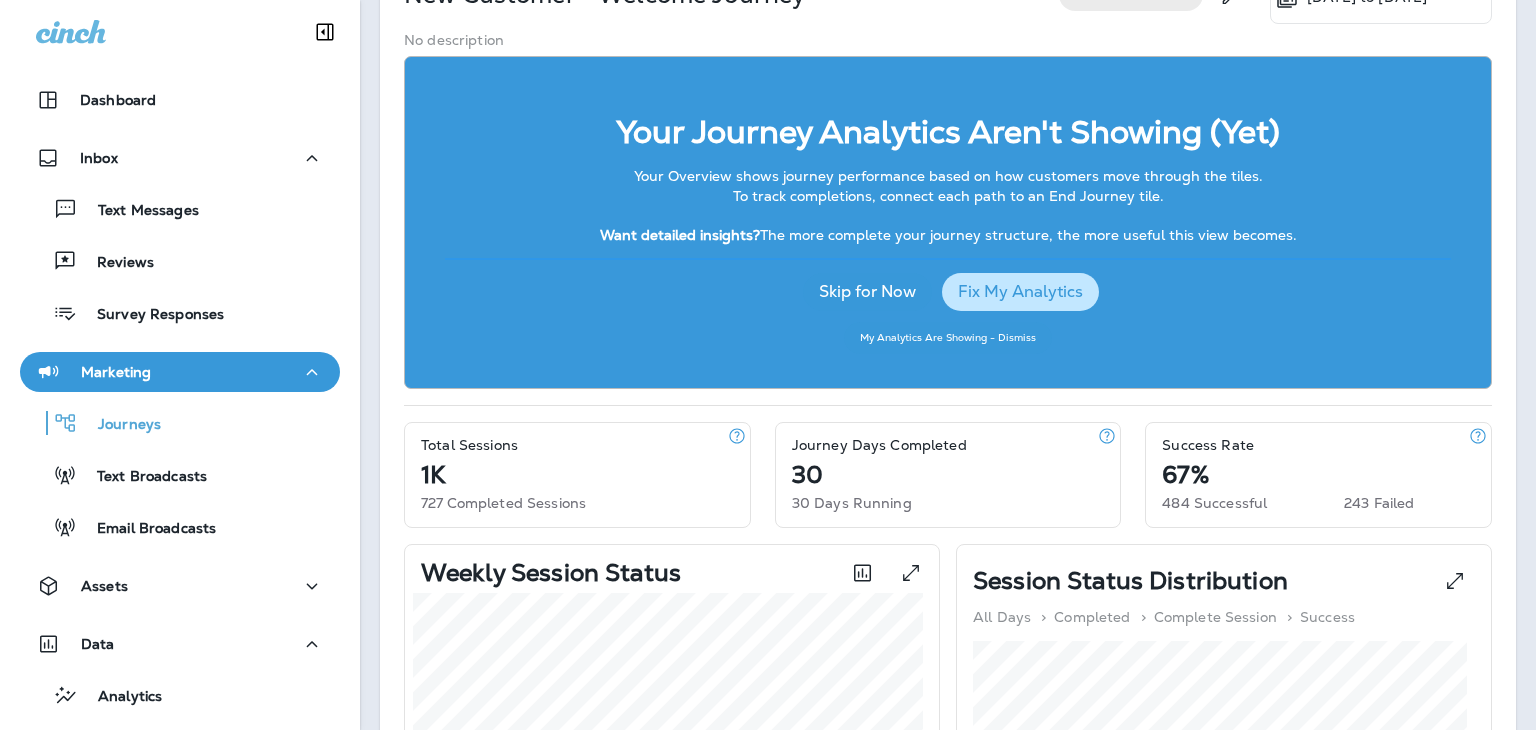 scroll, scrollTop: 0, scrollLeft: 0, axis: both 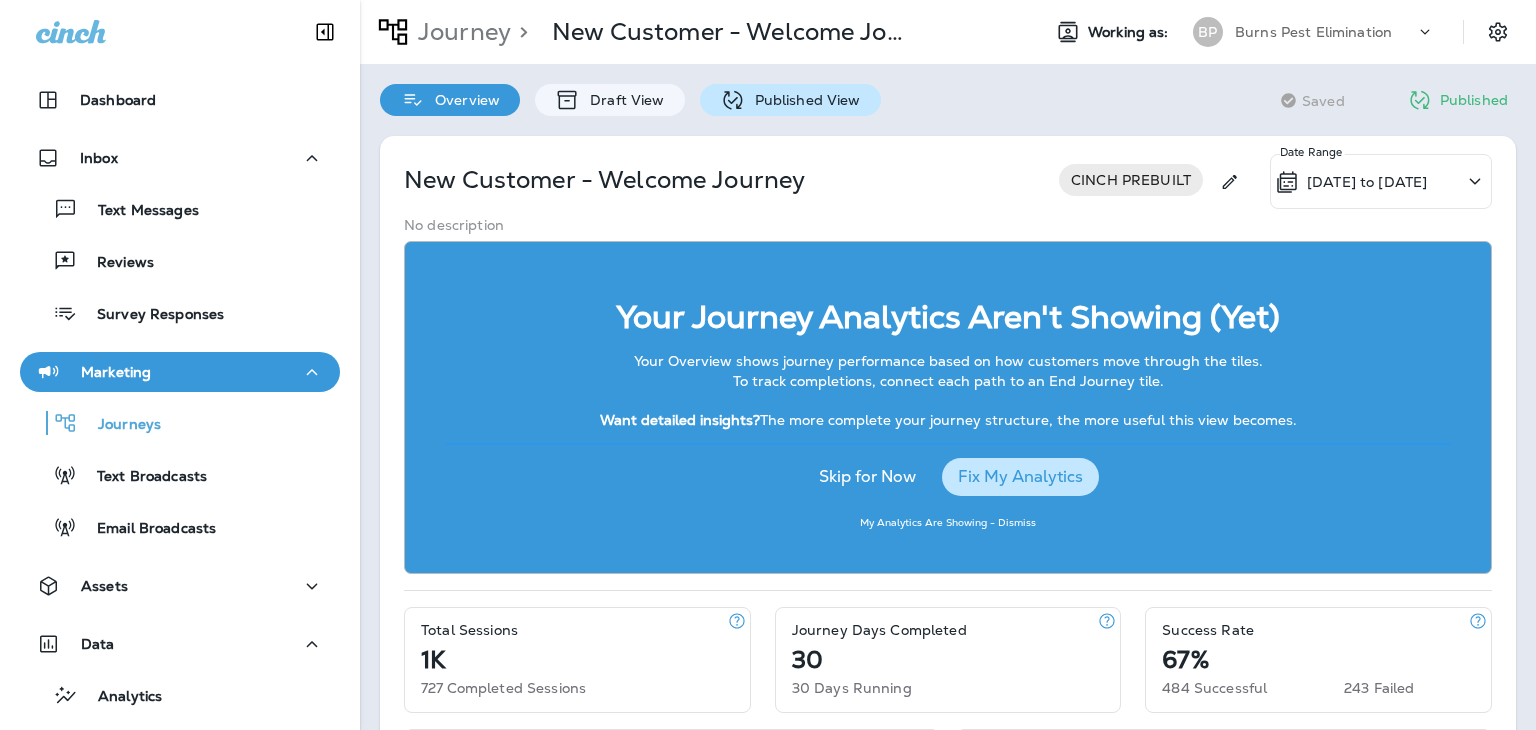 click on "Published View" at bounding box center [803, 100] 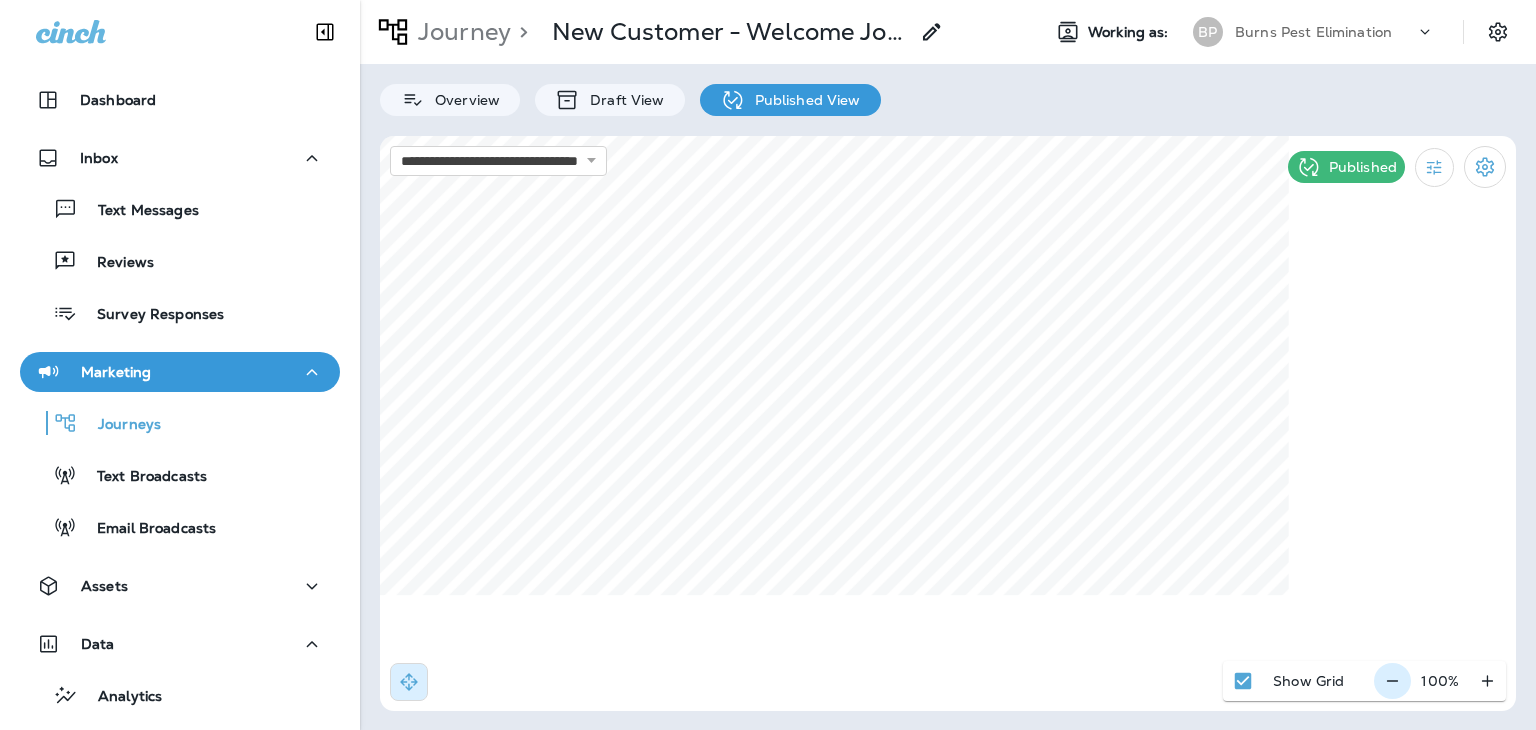 click 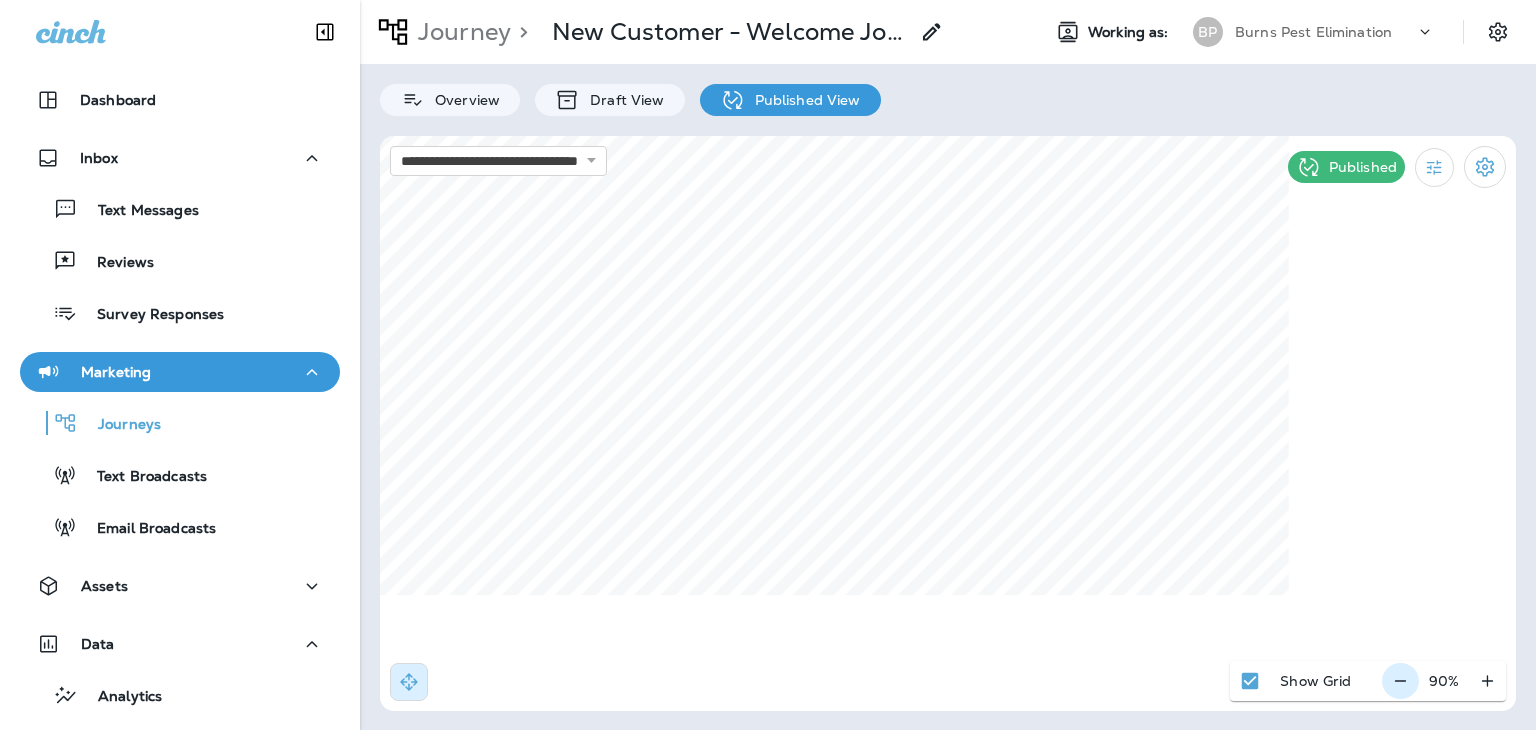 click 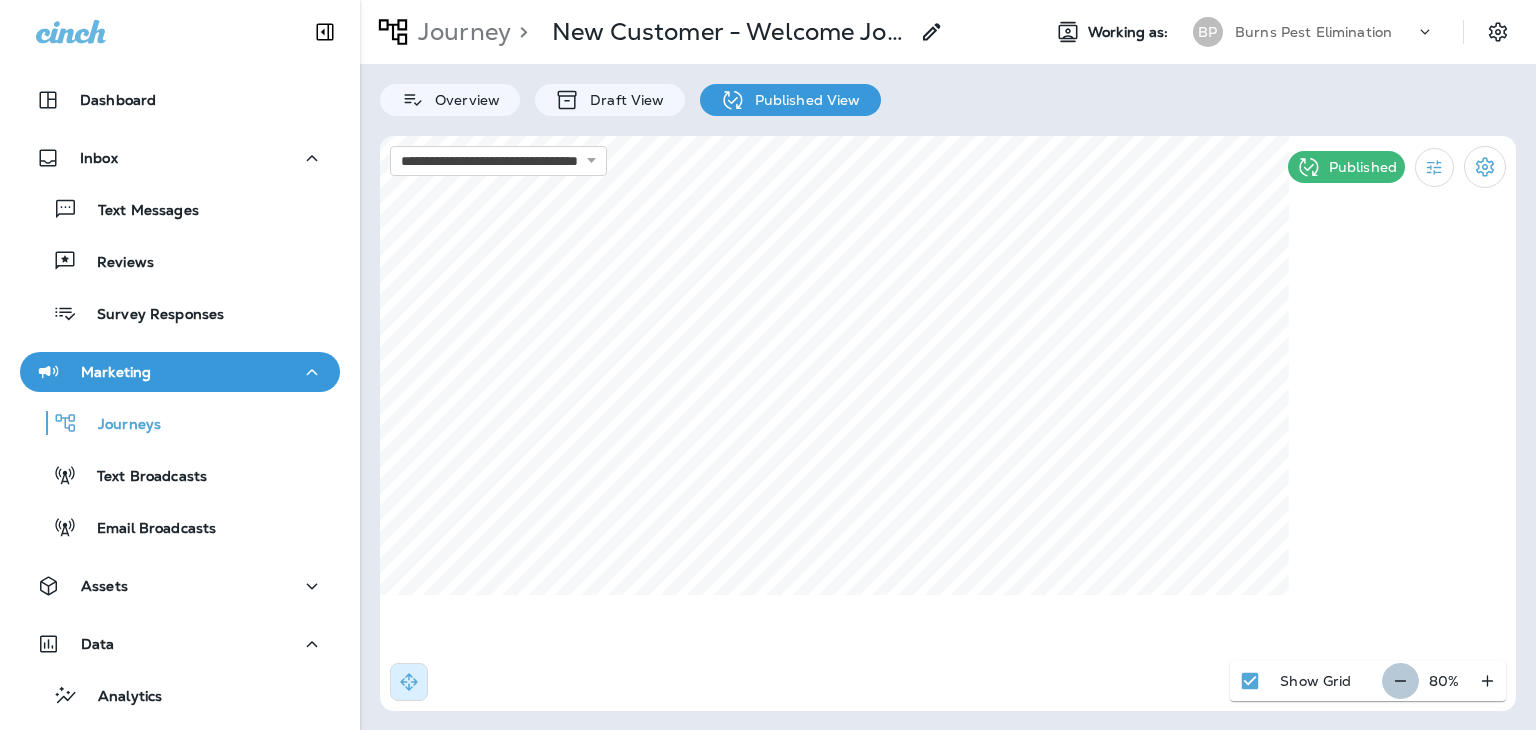 click 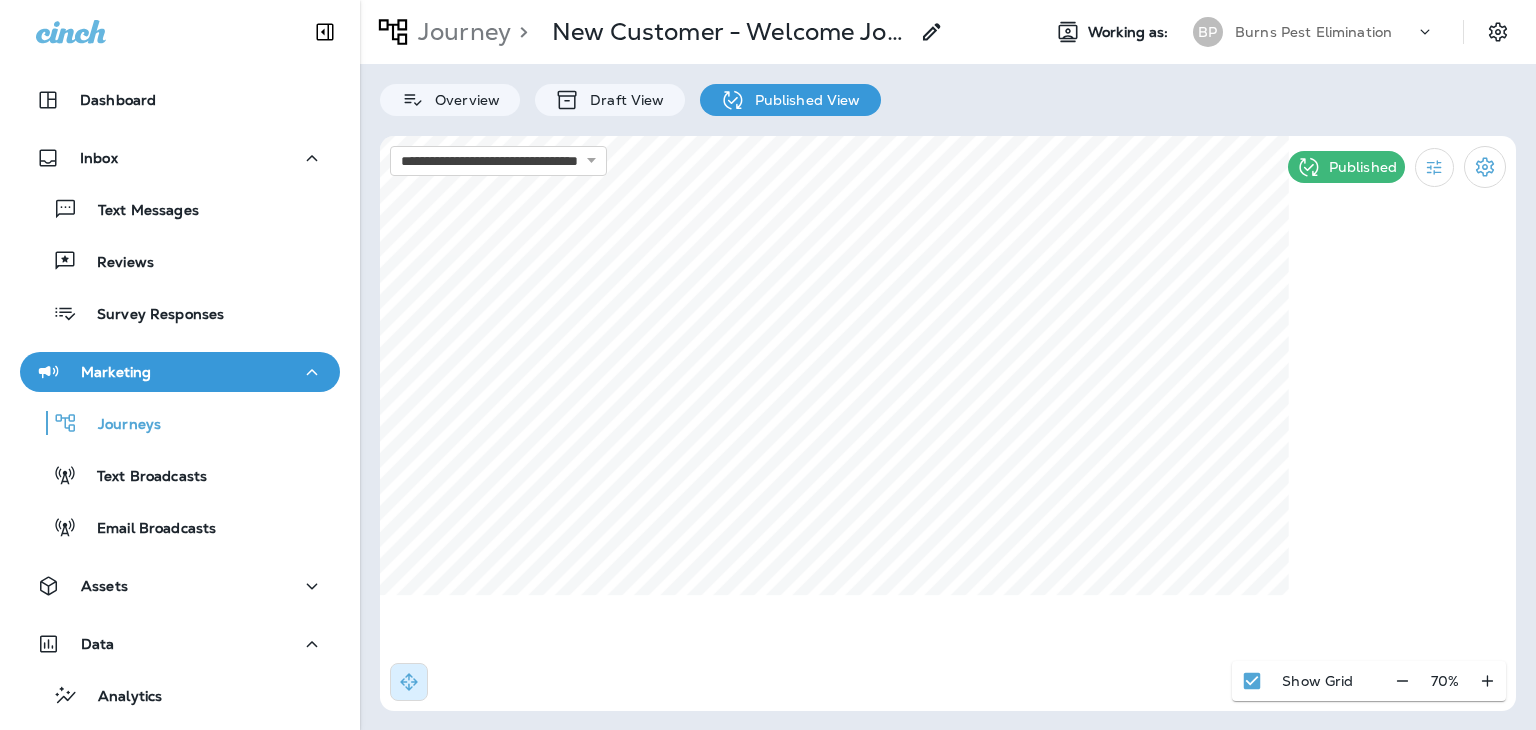 select on "*******" 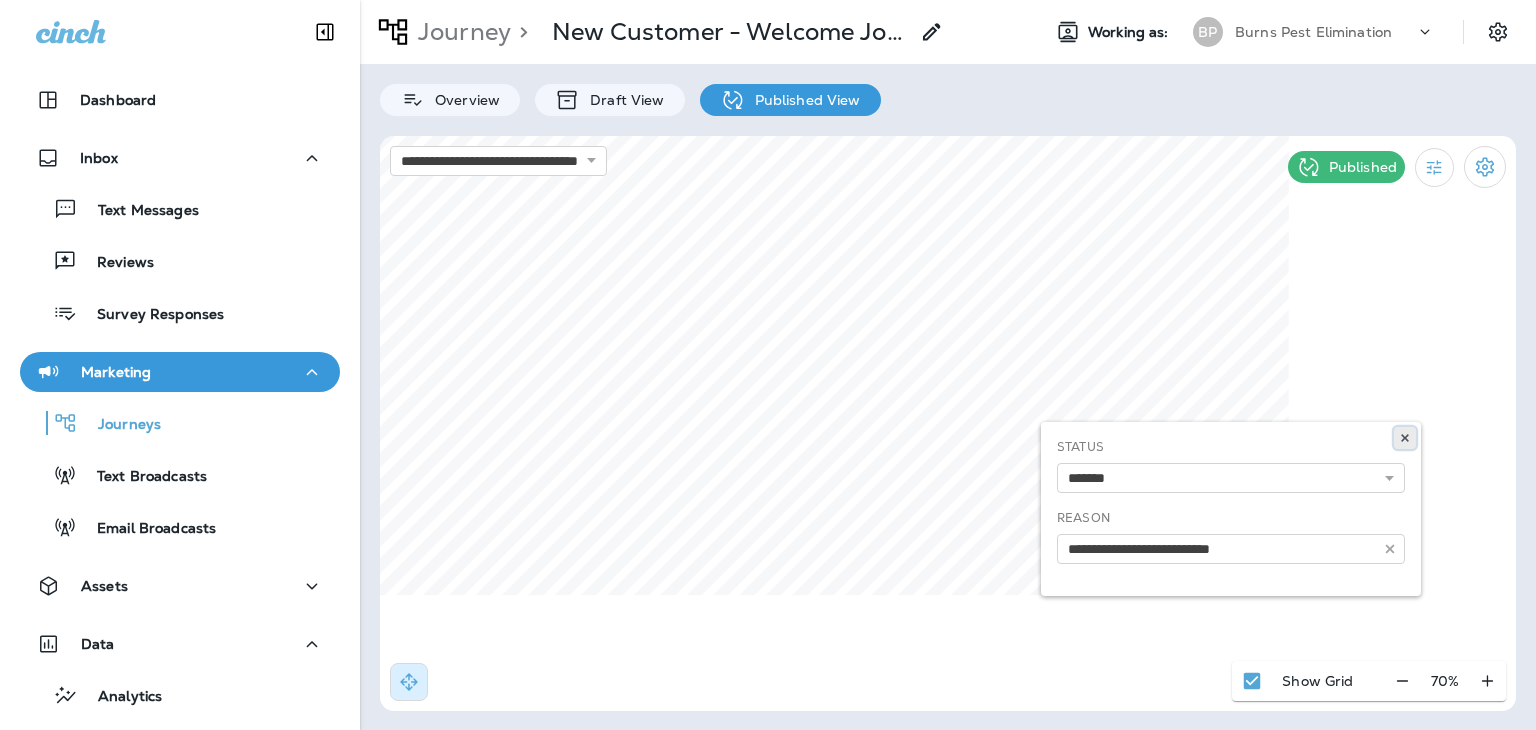 click 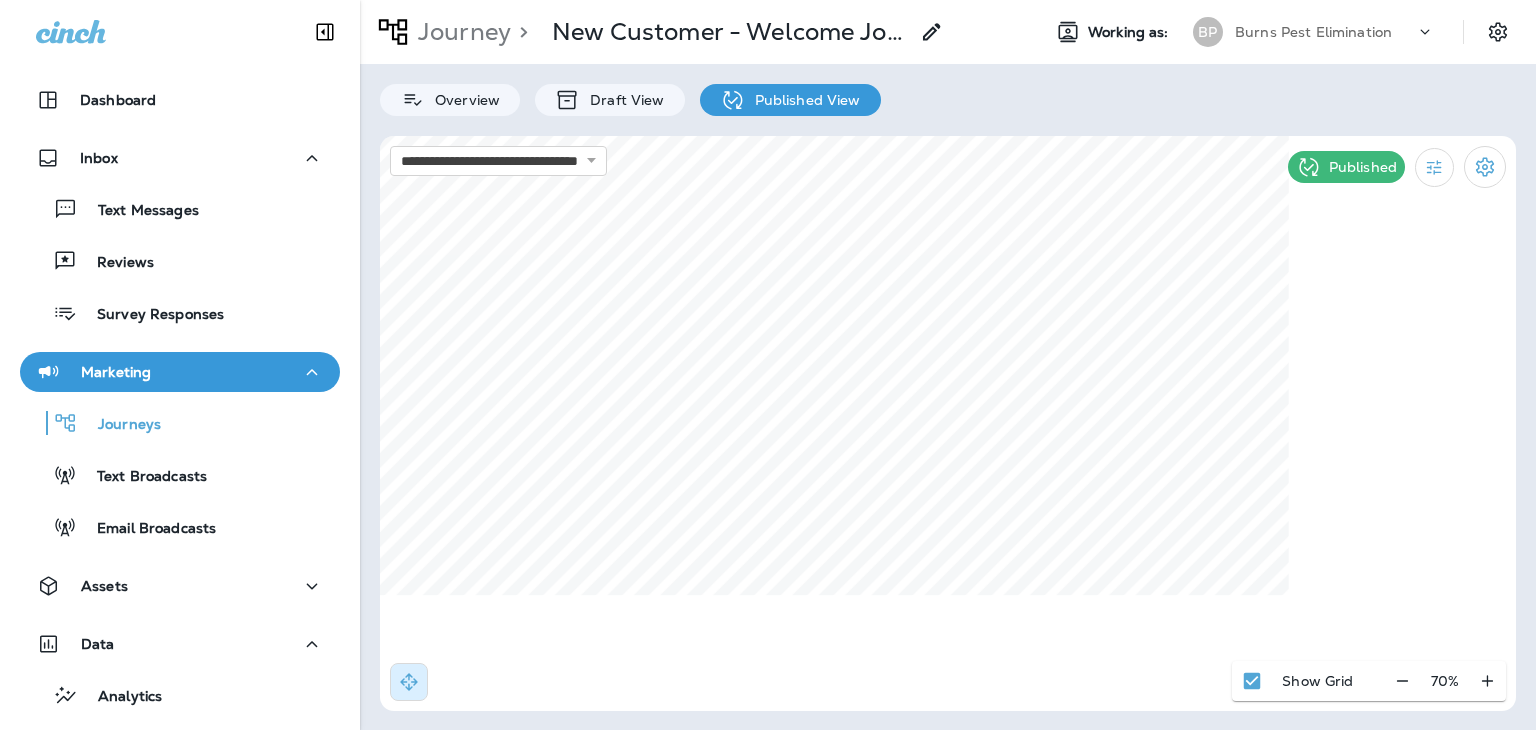 select on "*******" 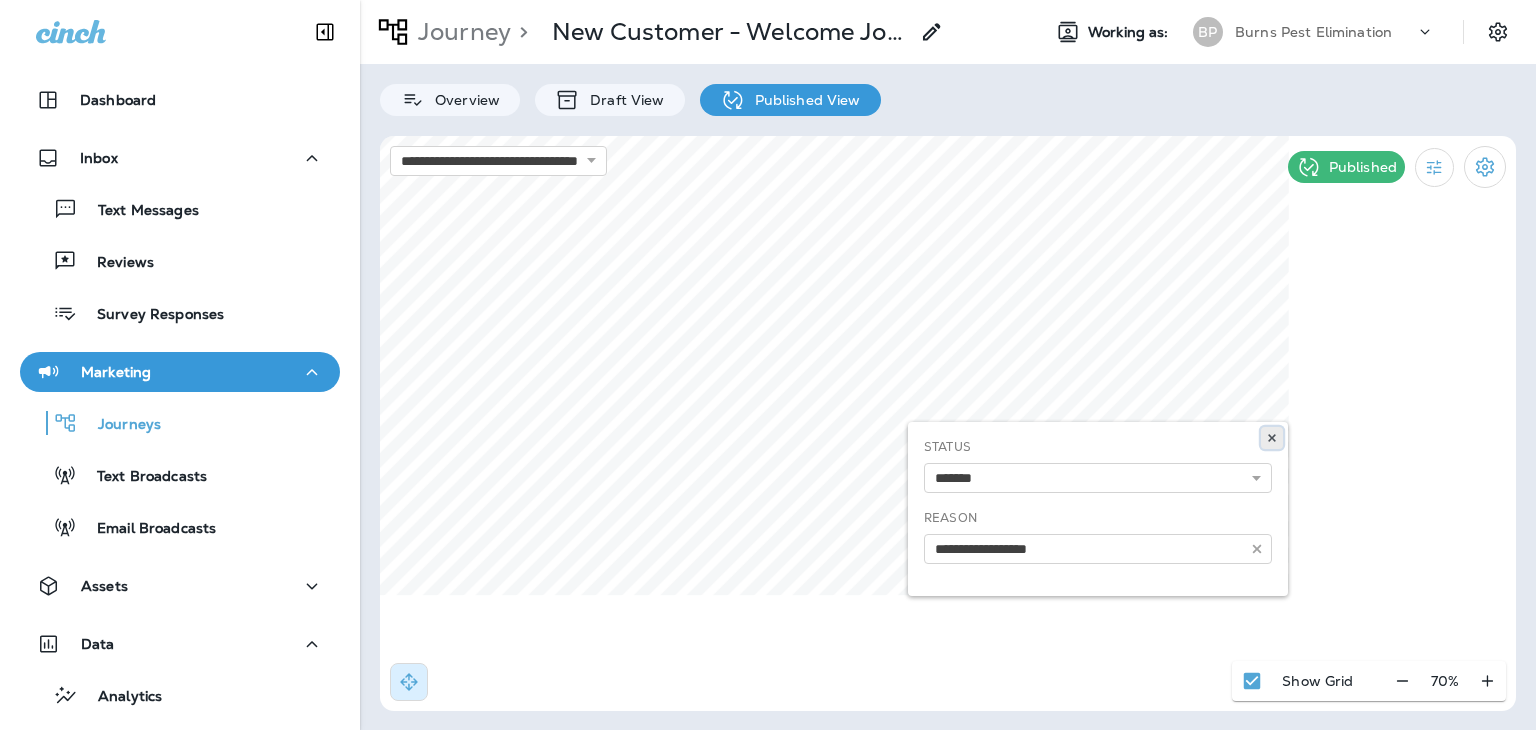 click 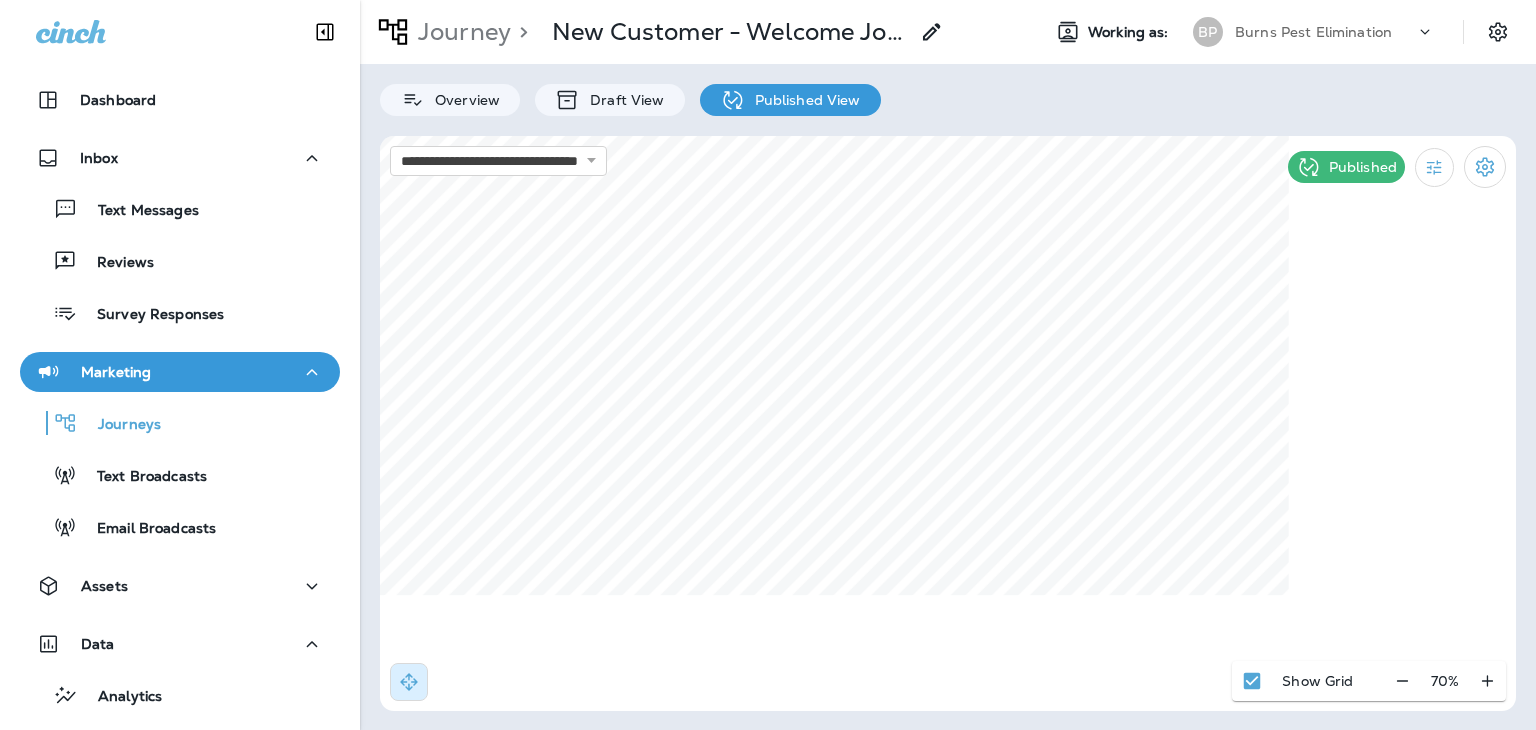 select on "*******" 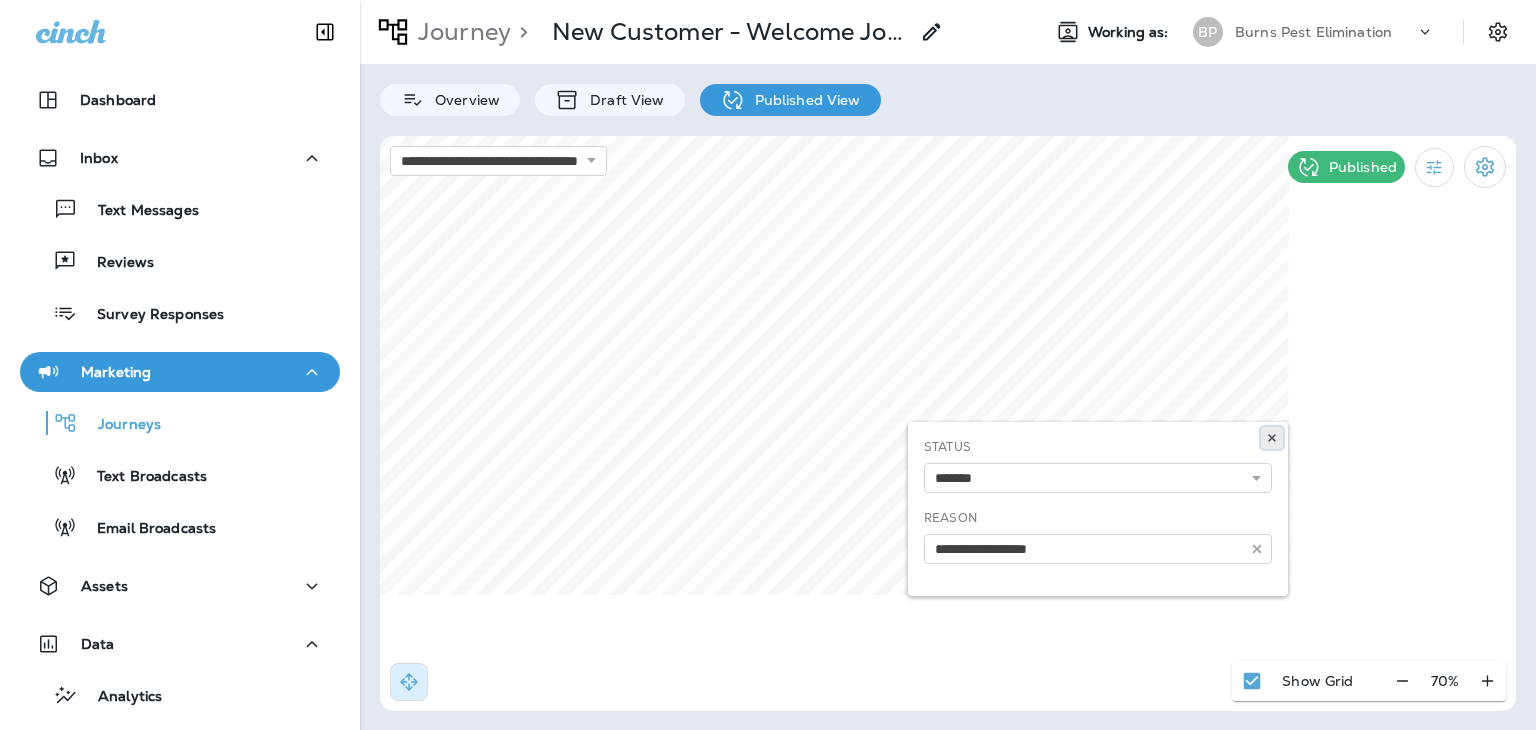 click 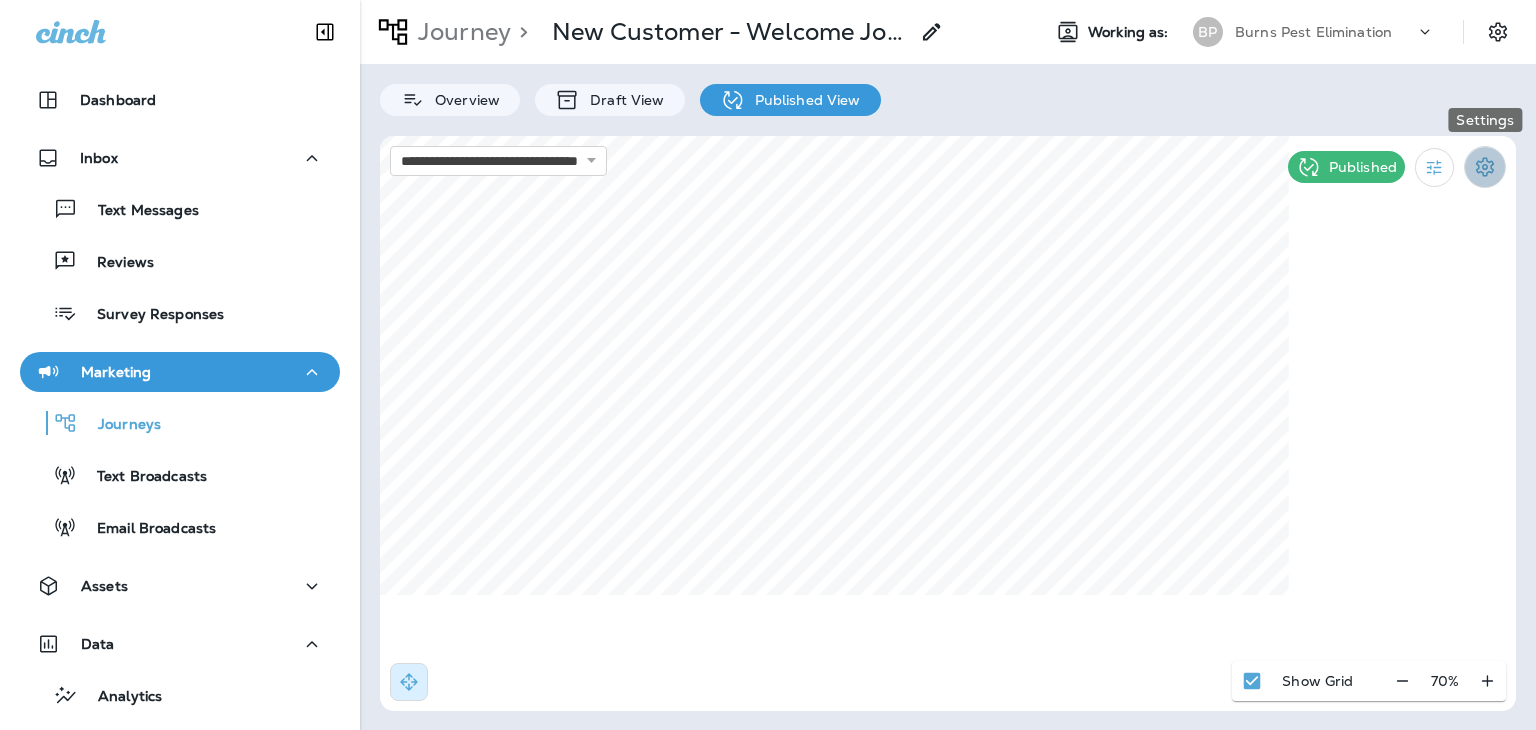 click 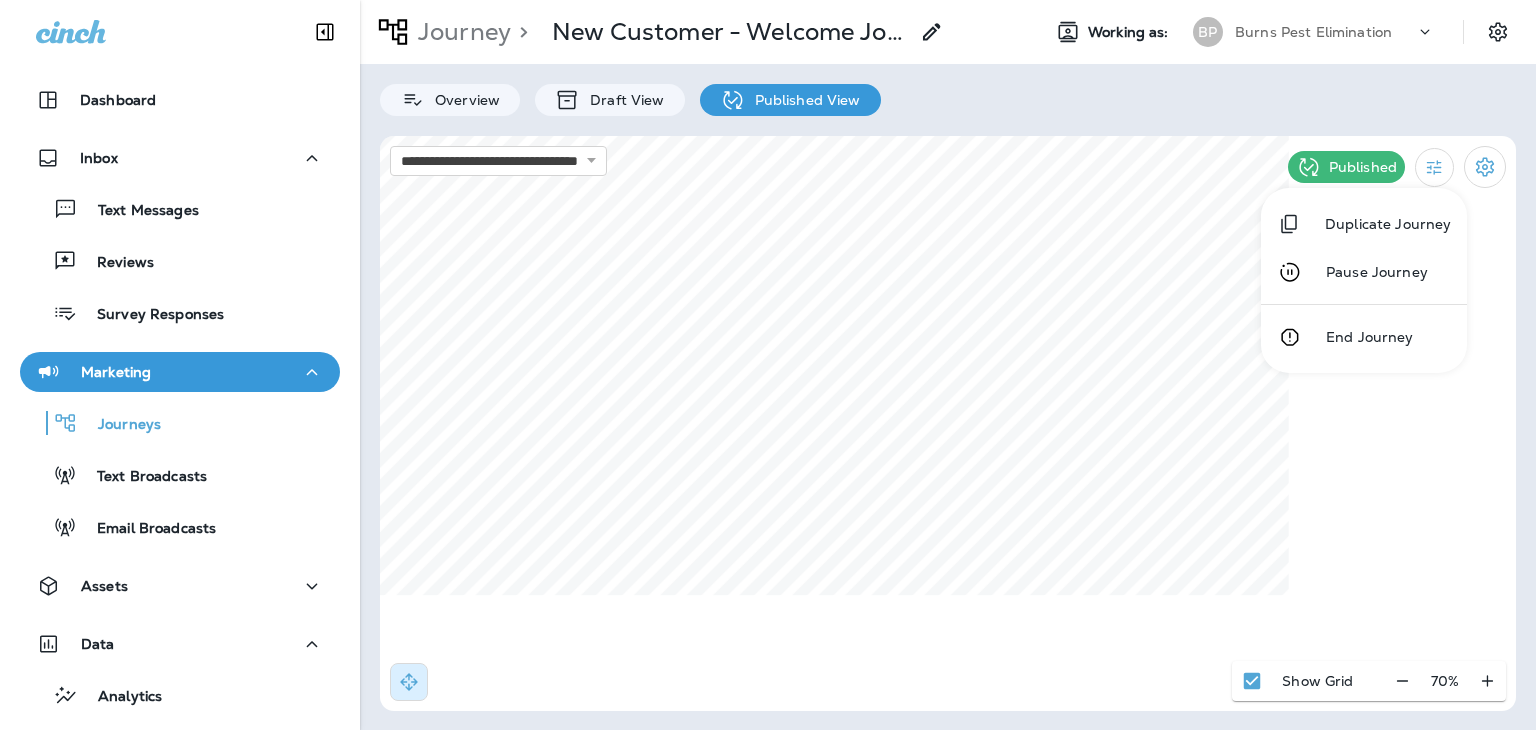 click at bounding box center [768, 365] 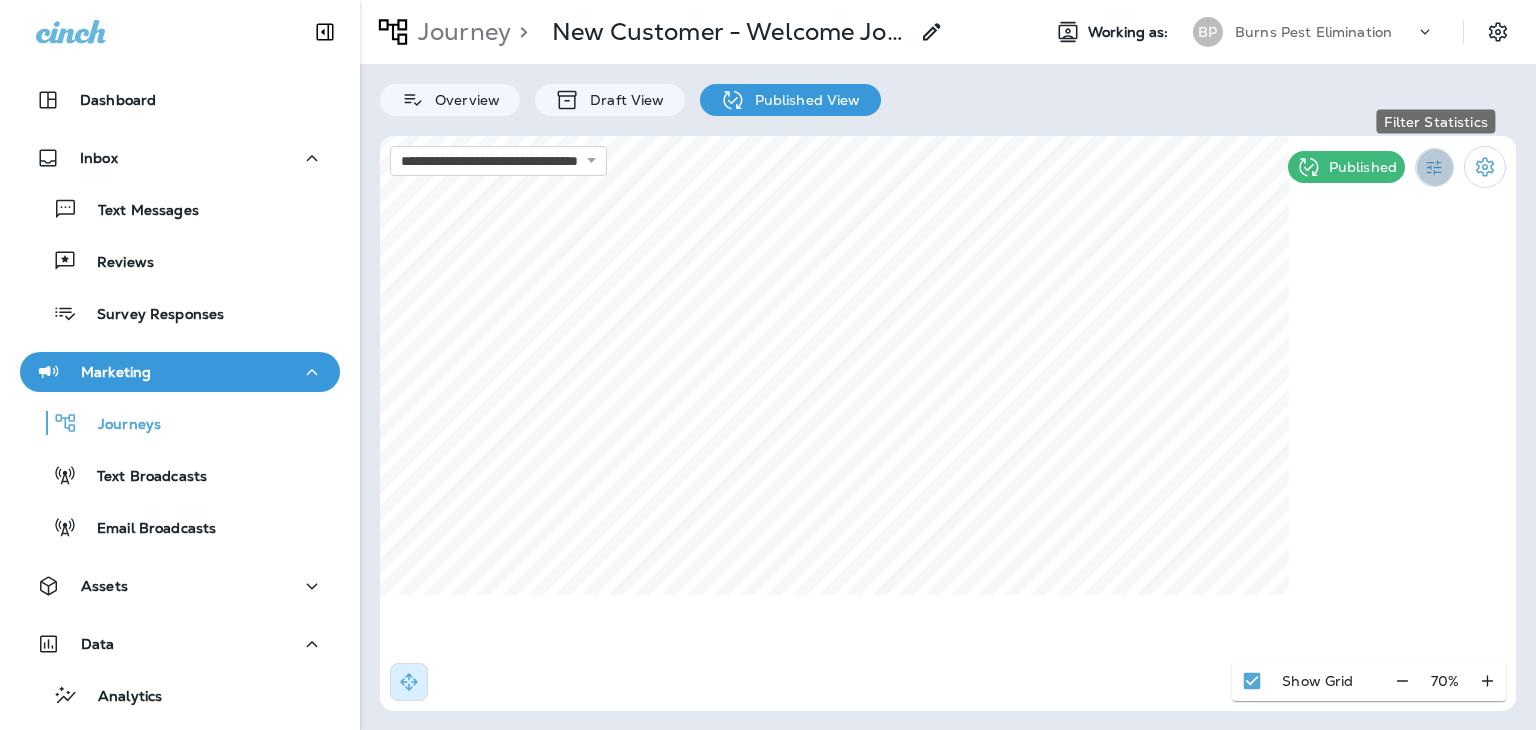 click 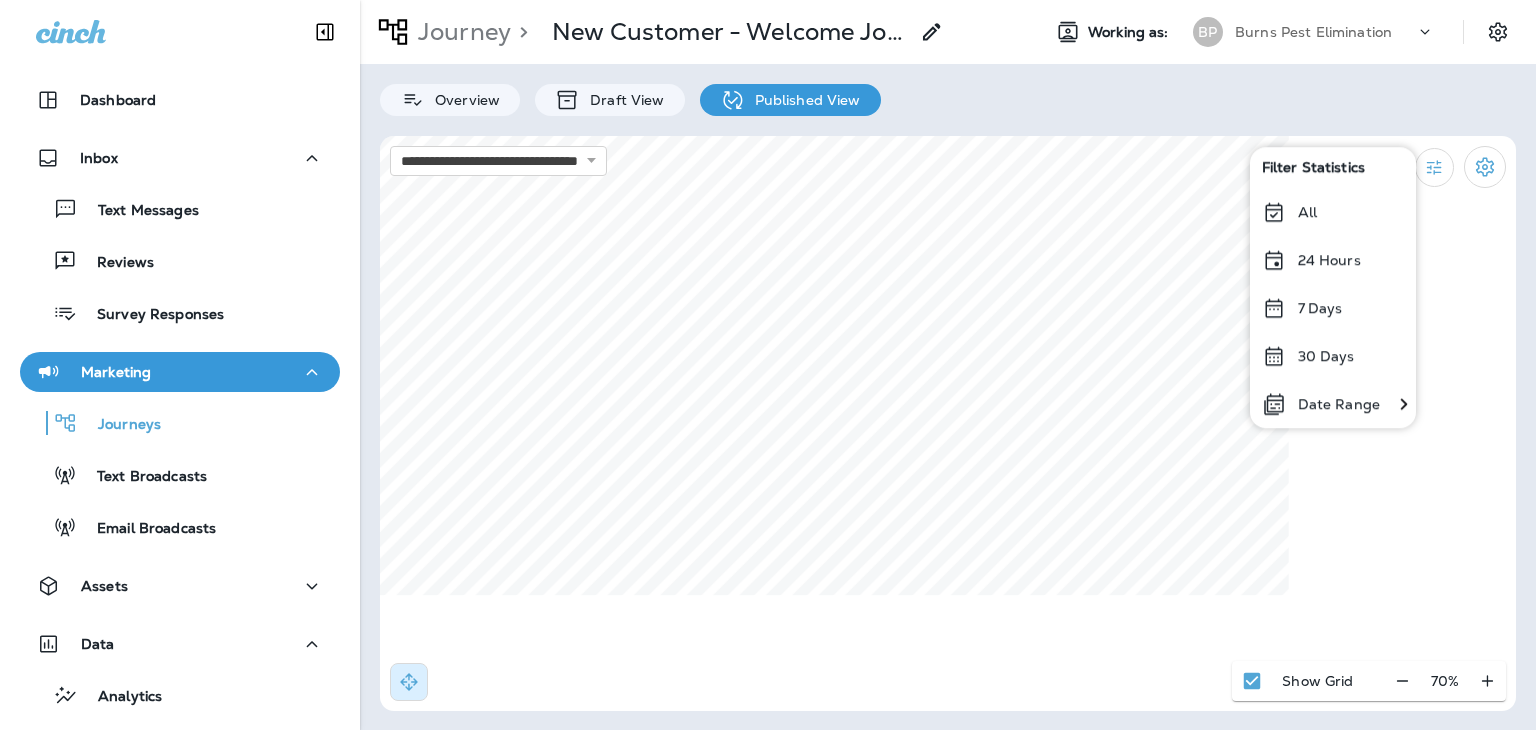 click on "Date Range" at bounding box center [1339, 404] 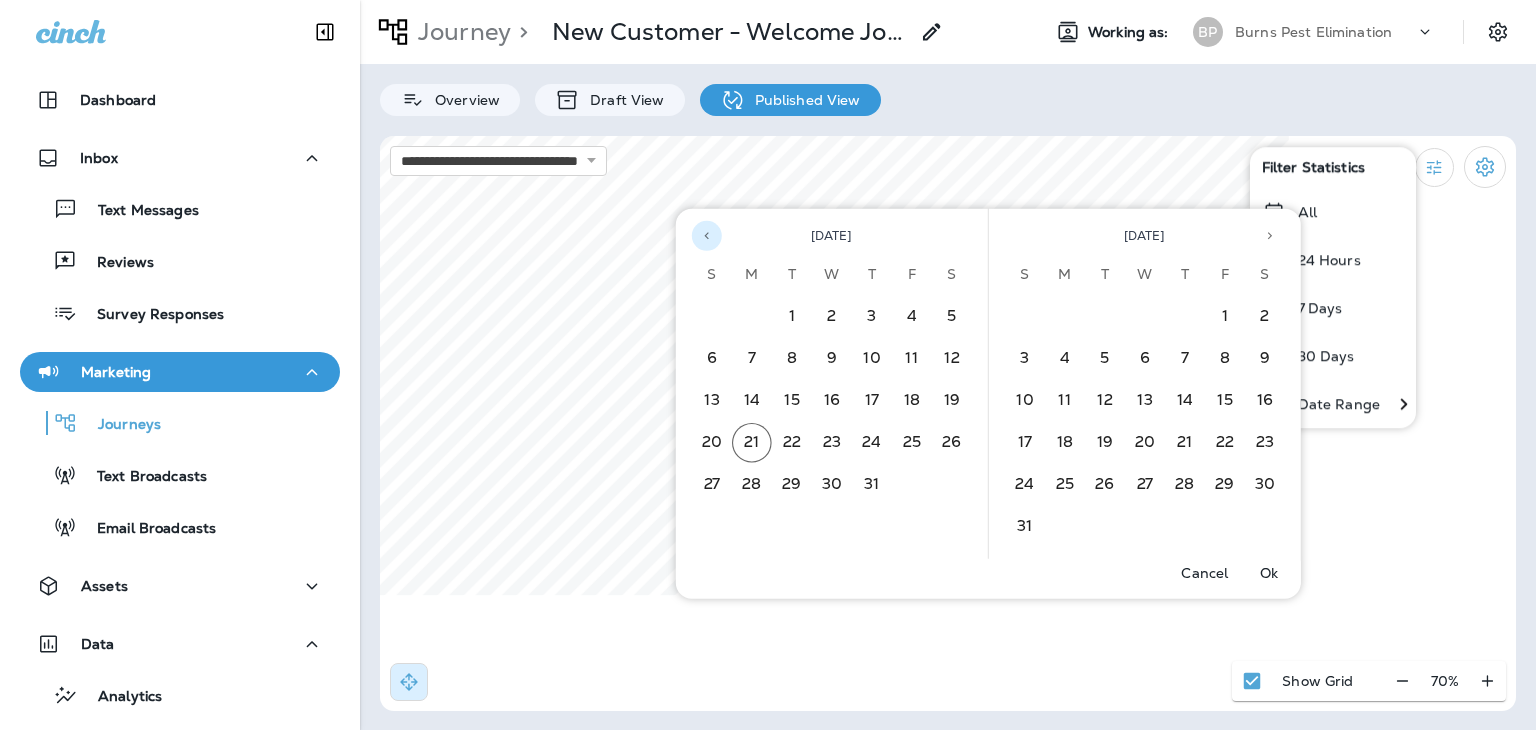 click at bounding box center [707, 236] 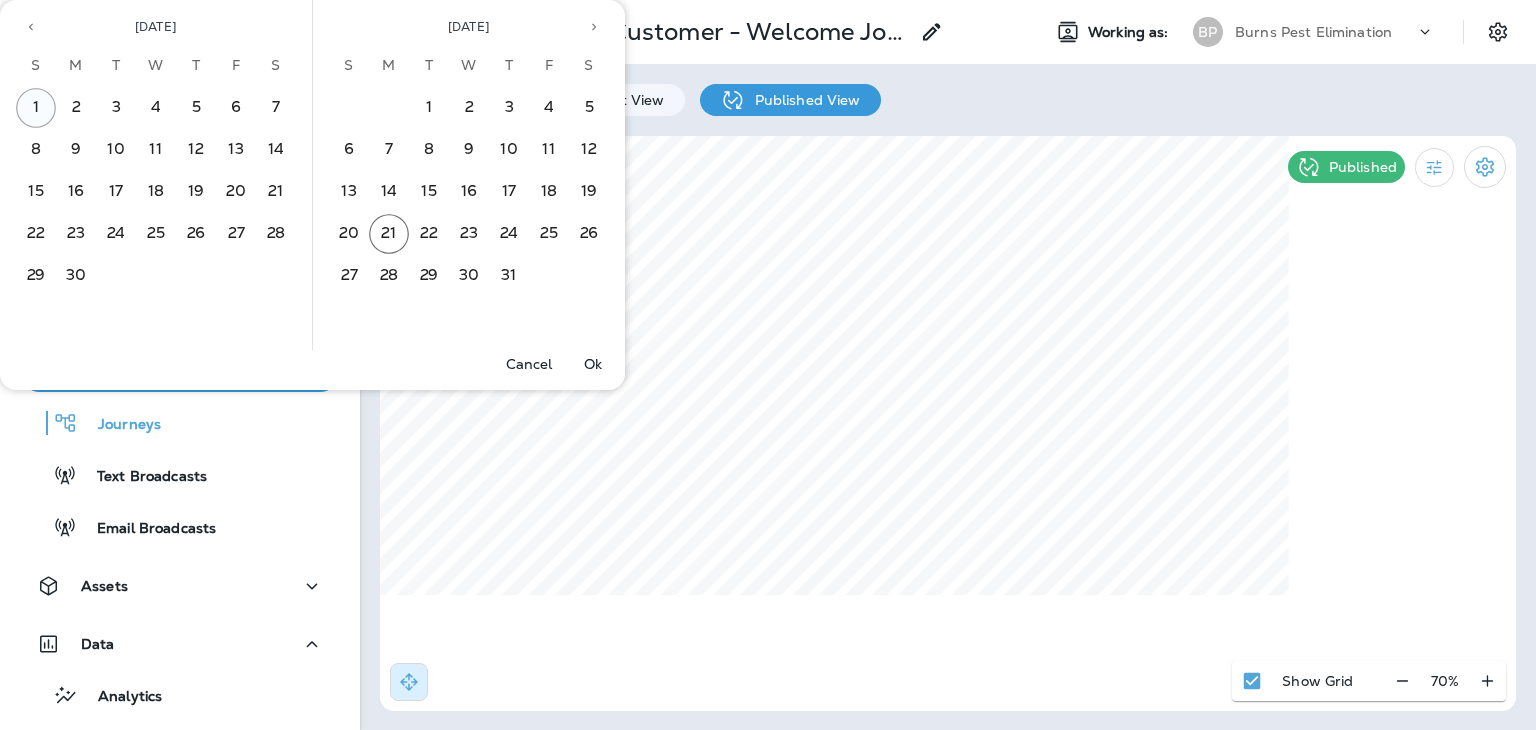 click on "1" at bounding box center [36, 108] 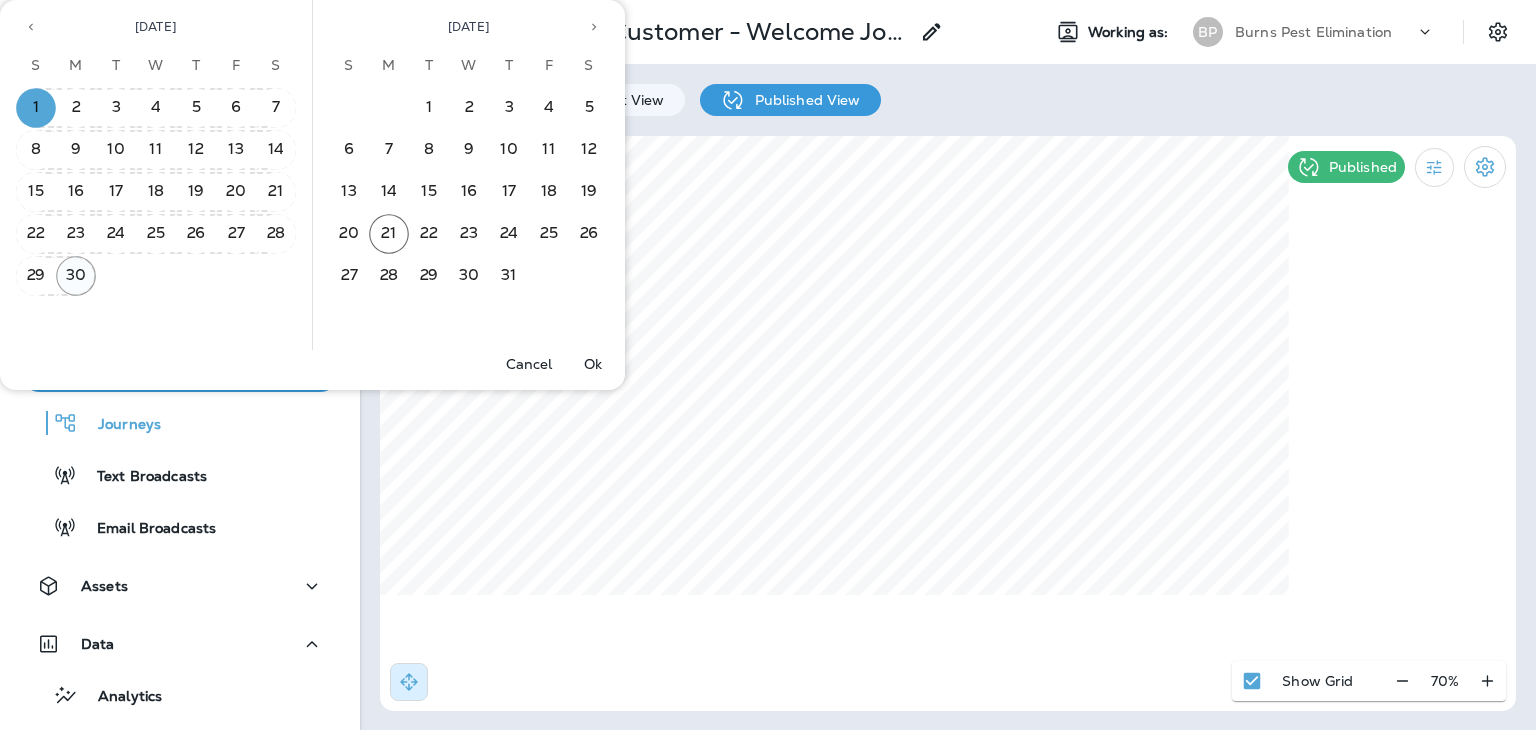 click on "30" at bounding box center (76, 276) 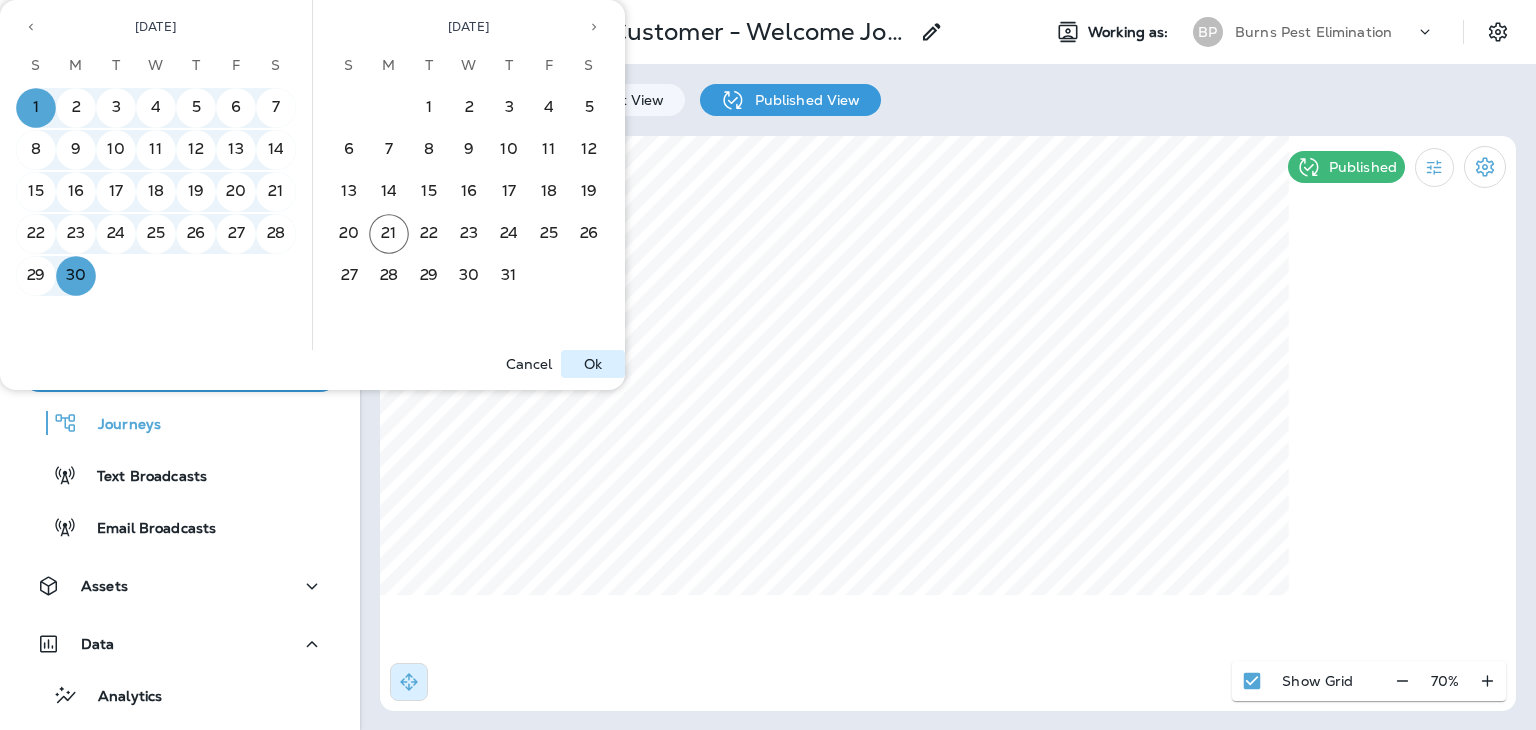 click on "Ok" at bounding box center (593, 364) 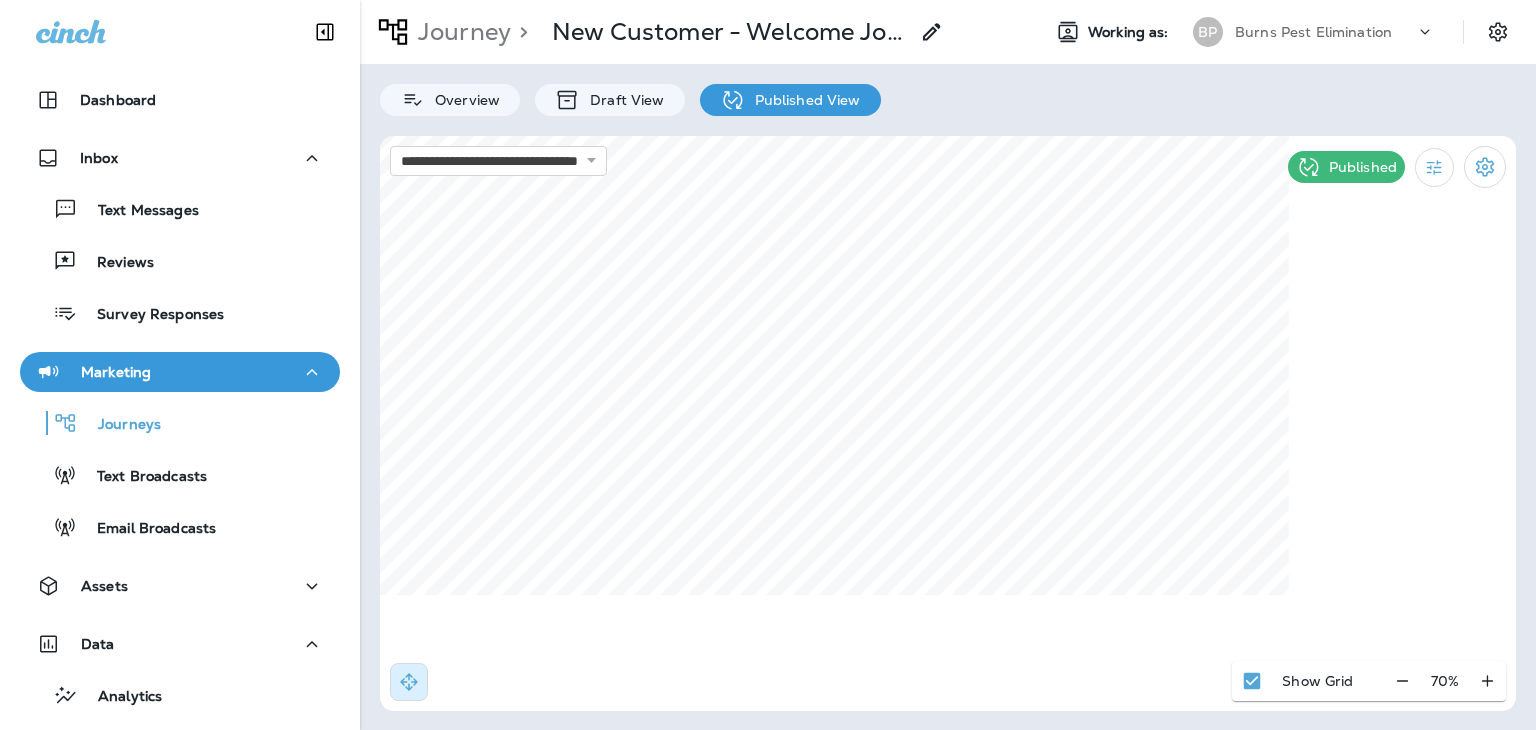 select on "*******" 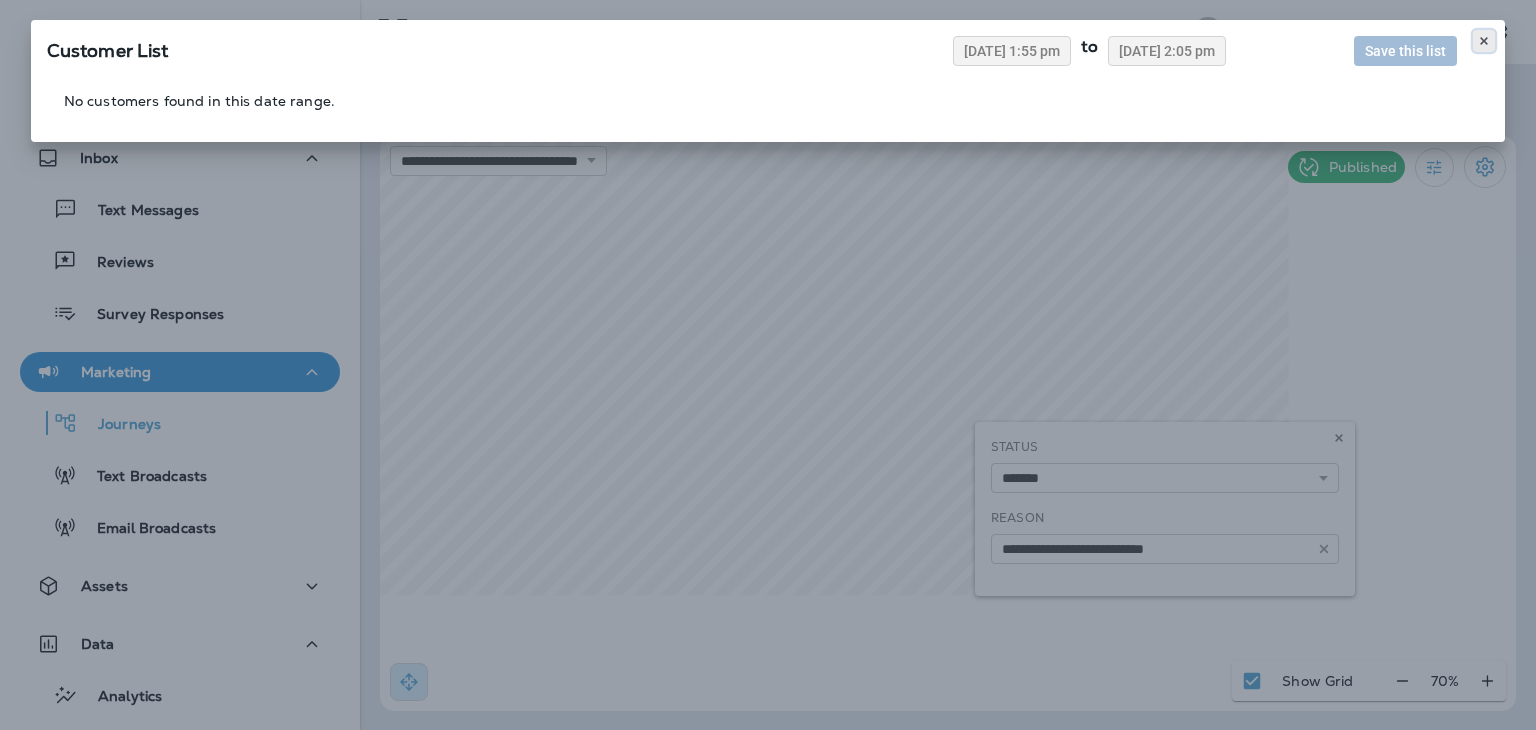 click 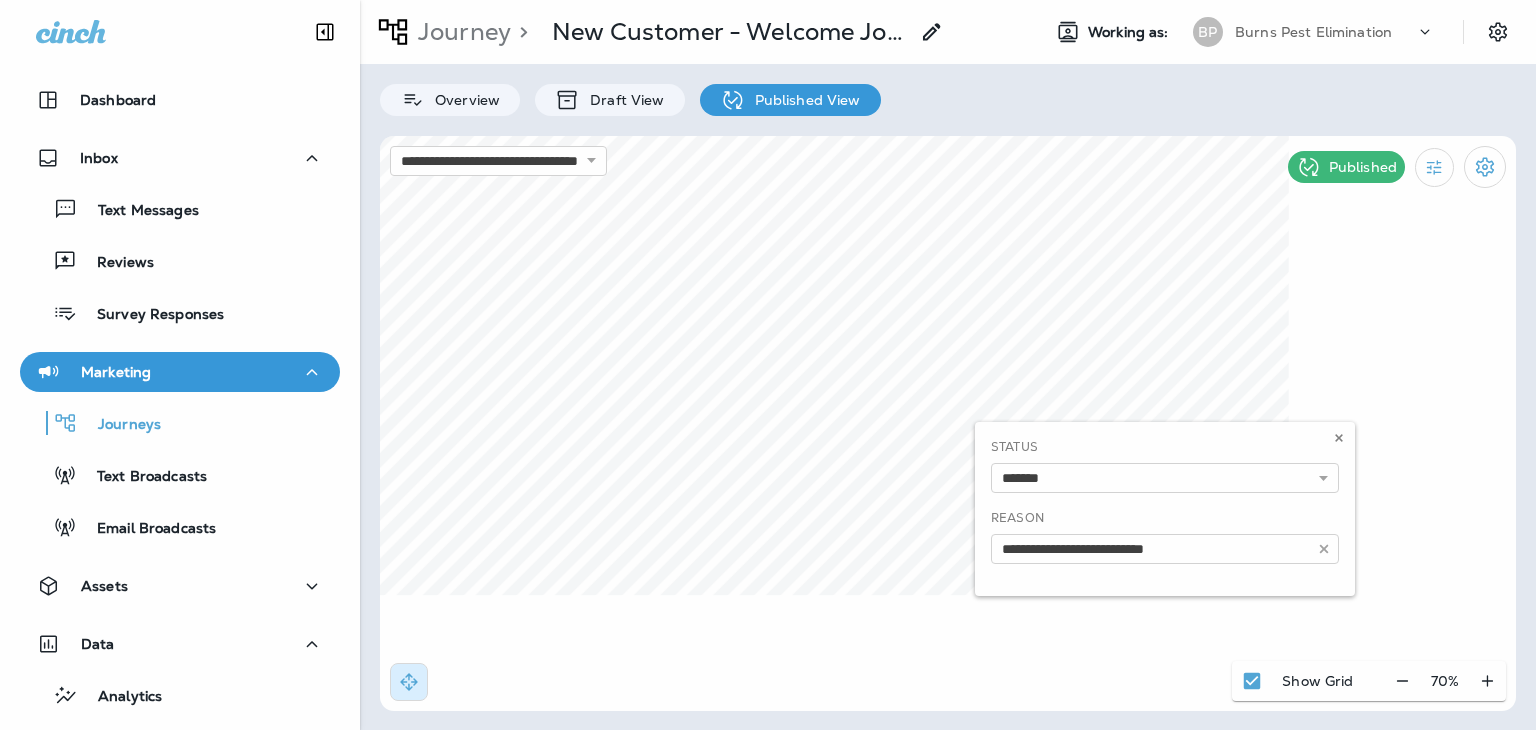 click at bounding box center [768, 365] 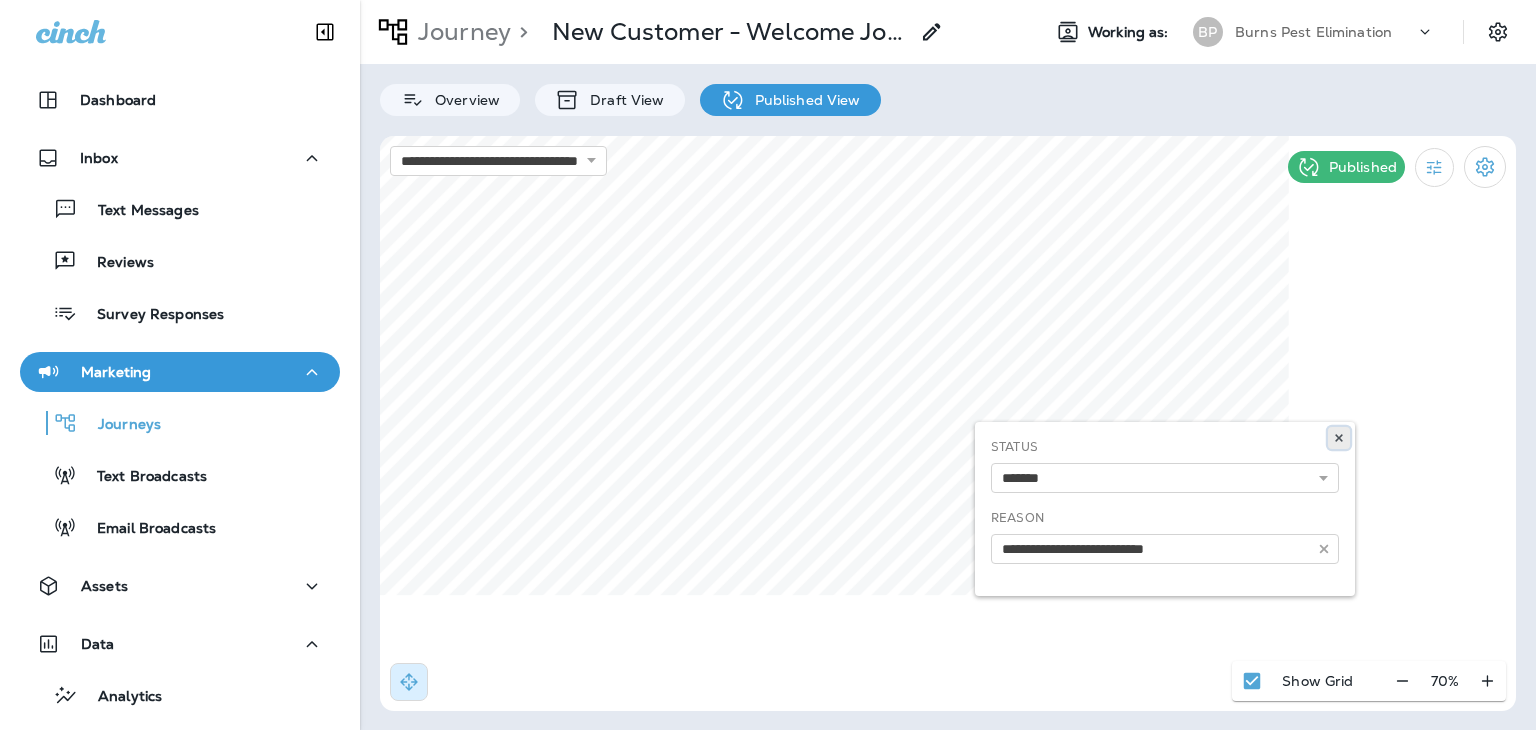 click 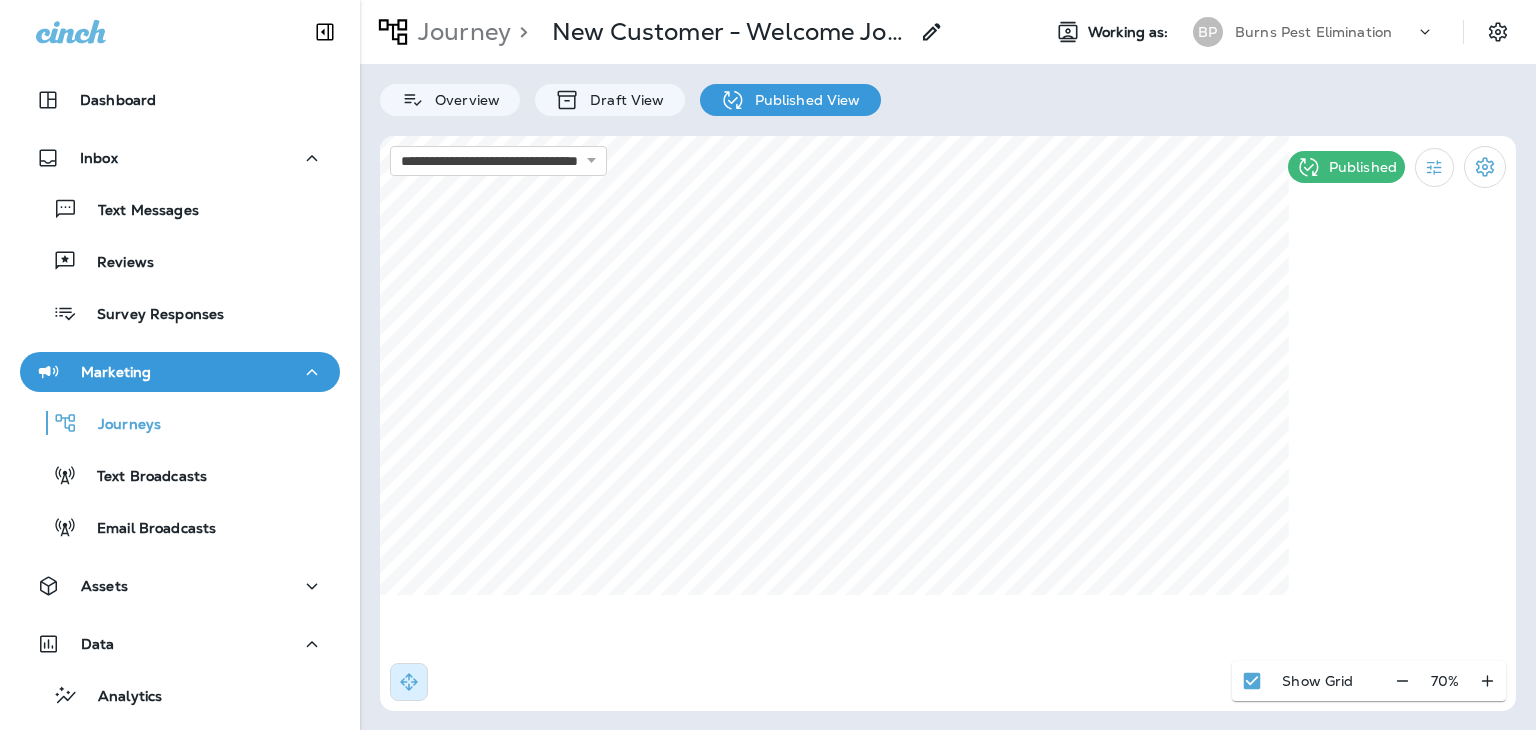 select on "*" 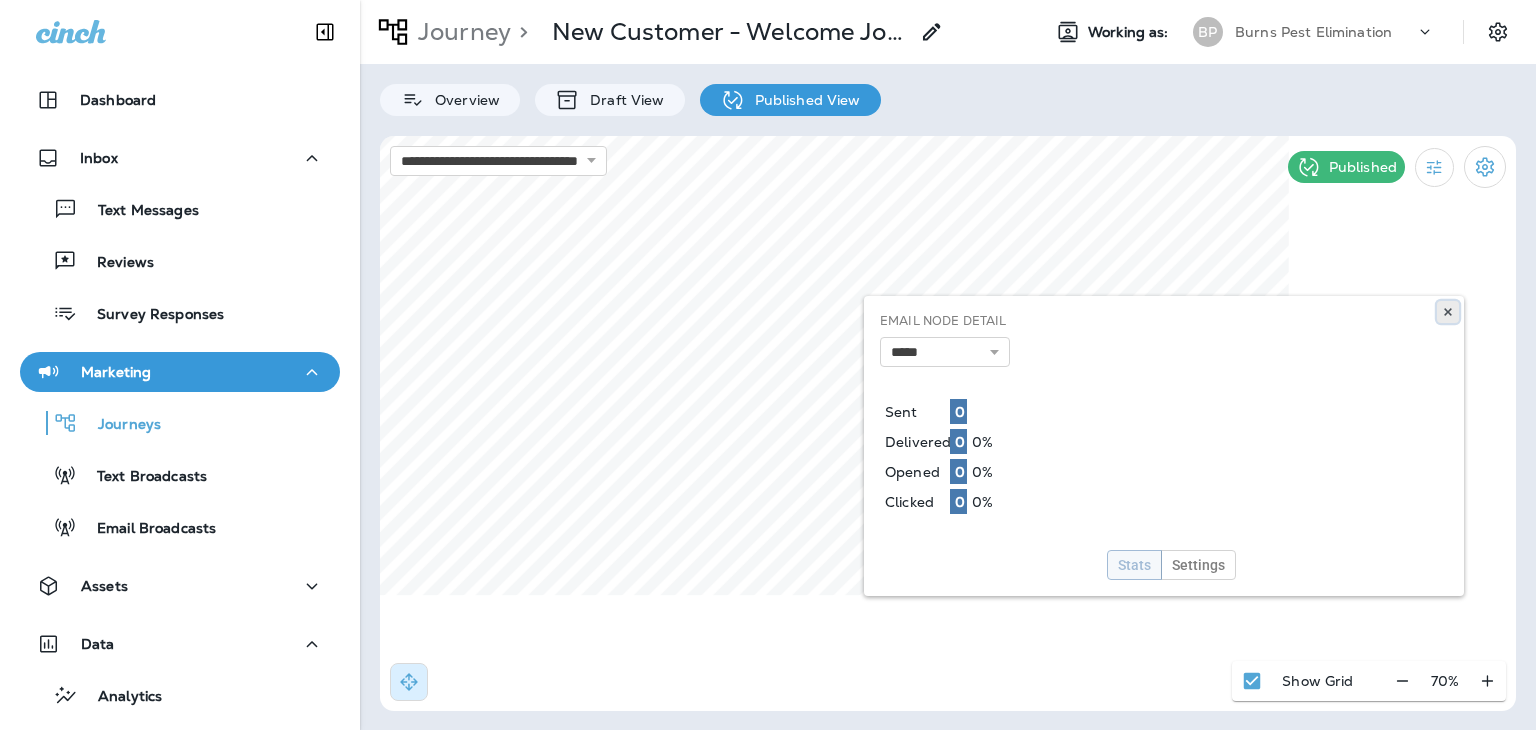 click at bounding box center (1448, 312) 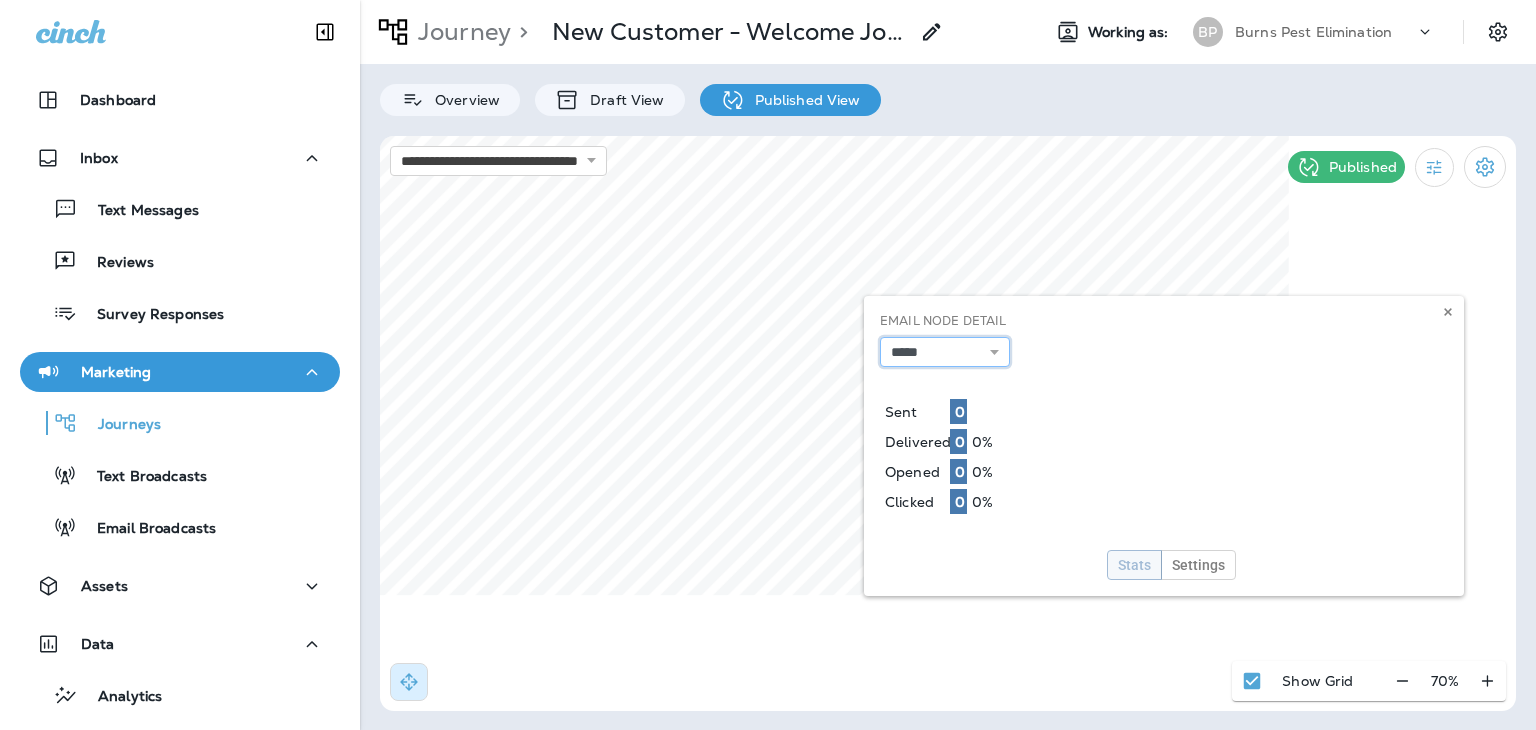 click on "**********" at bounding box center [945, 352] 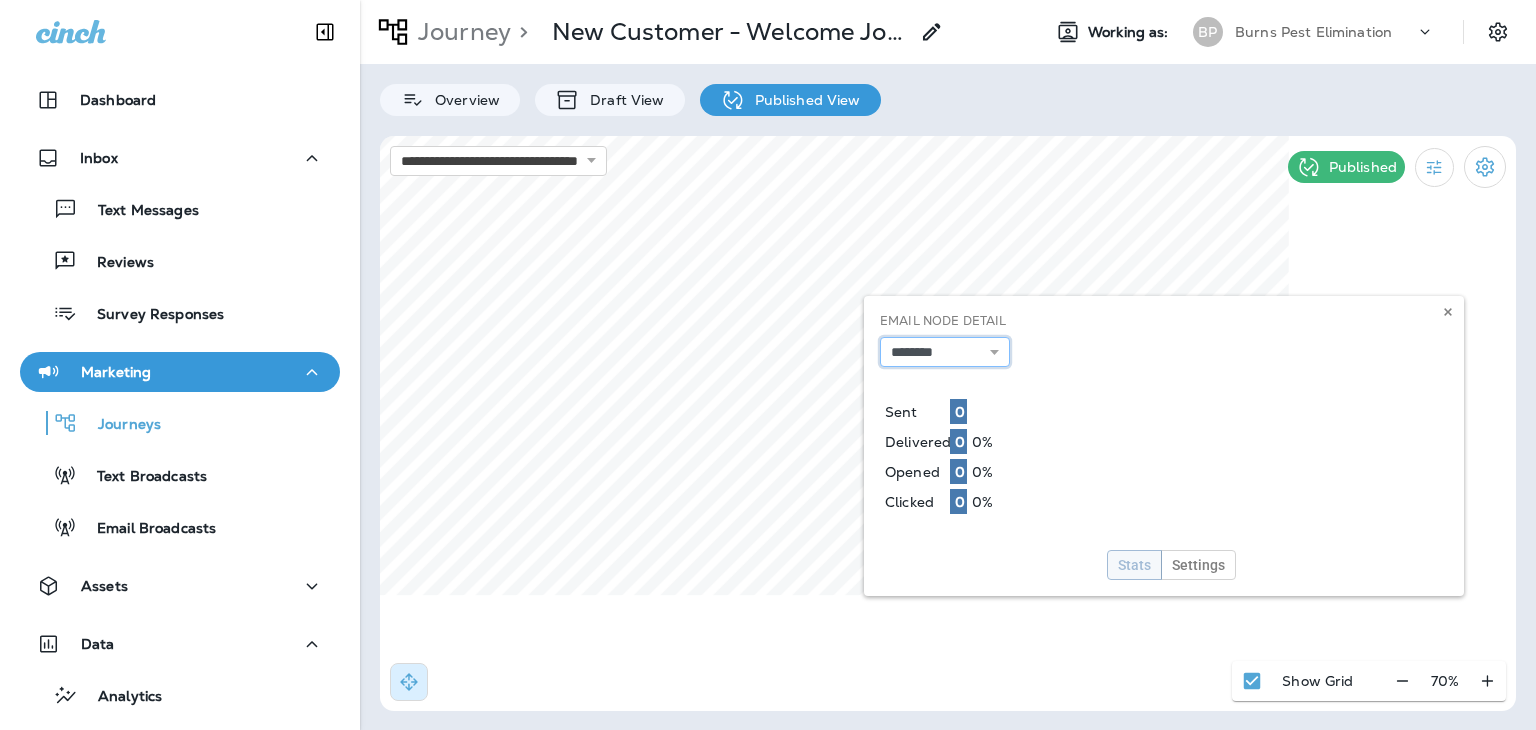 click on "**********" at bounding box center [945, 352] 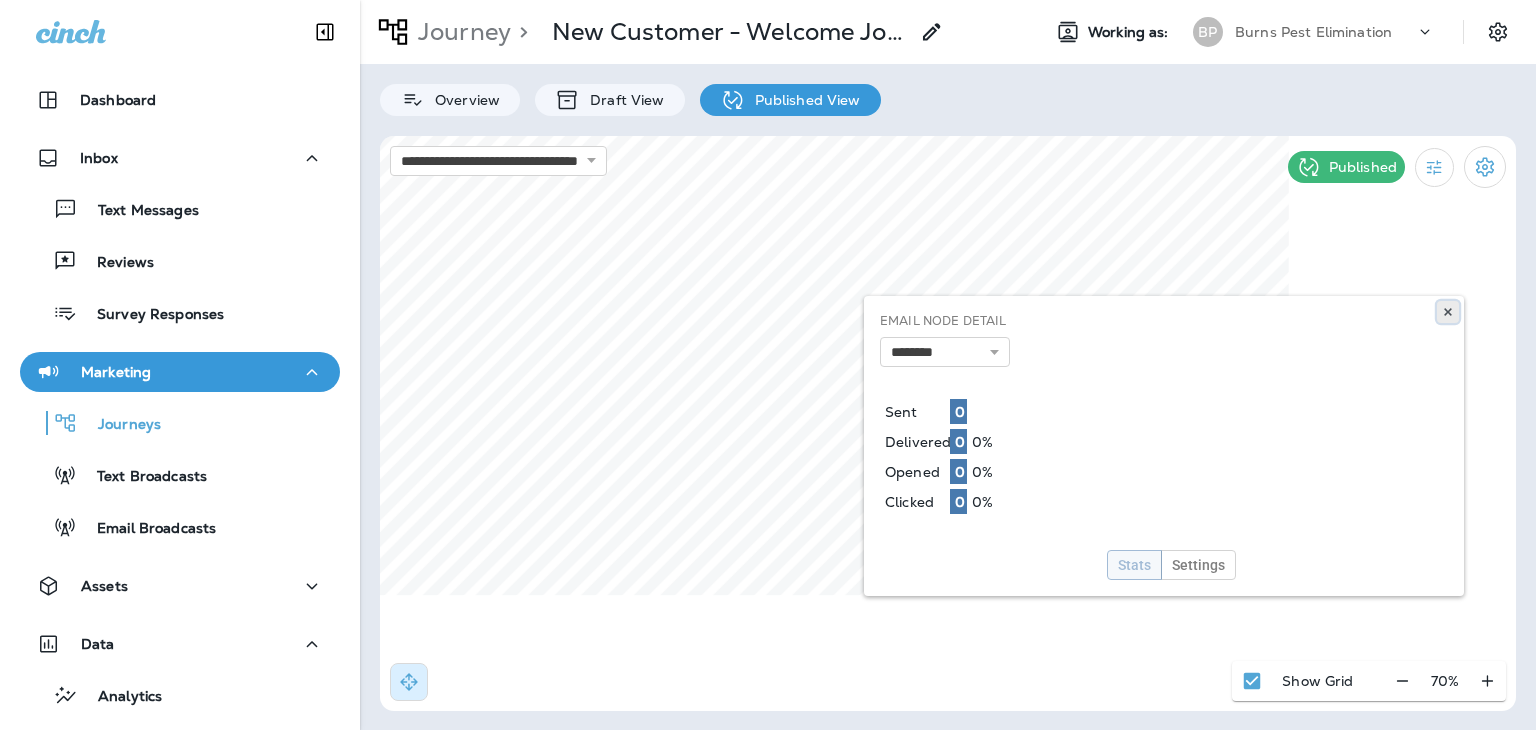 click at bounding box center [1448, 312] 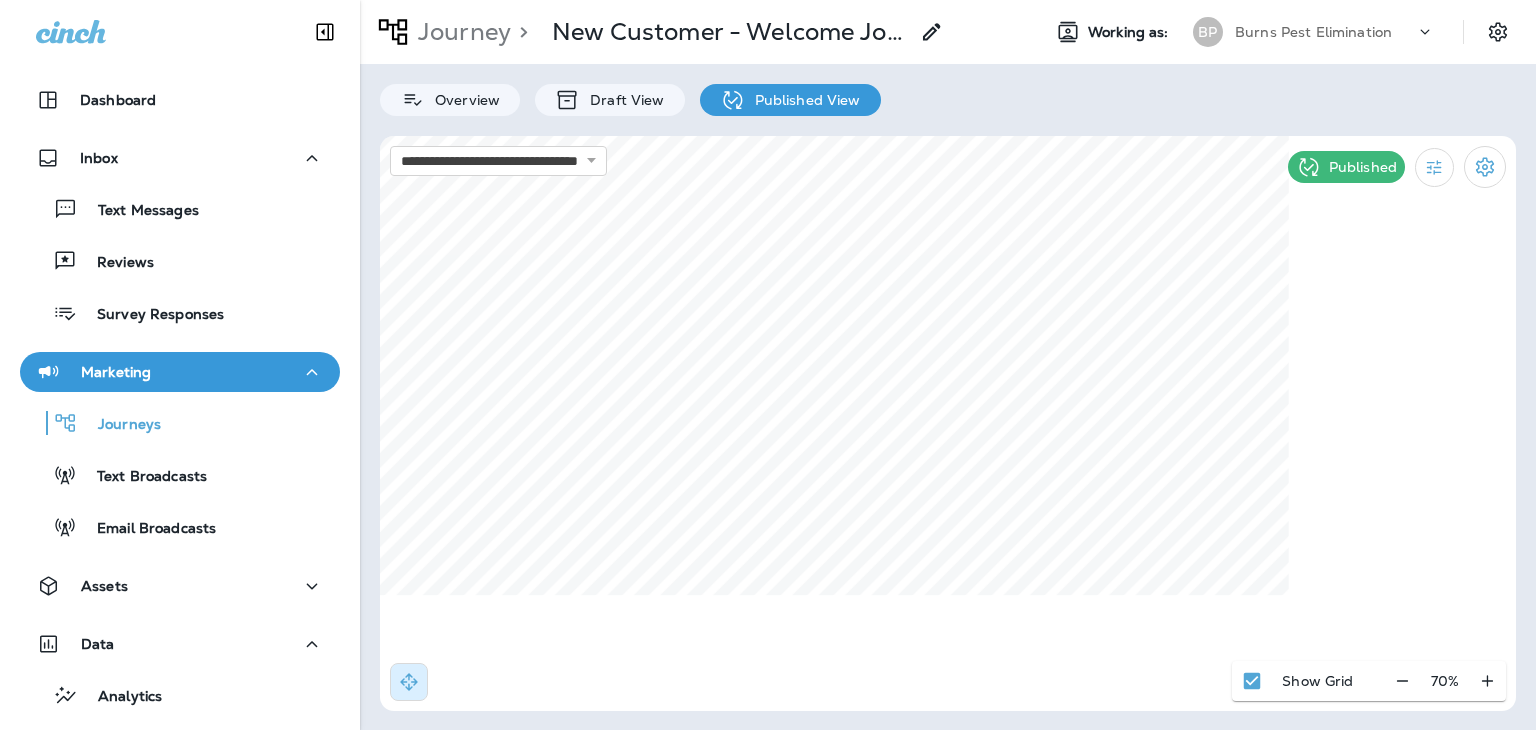 select on "*******" 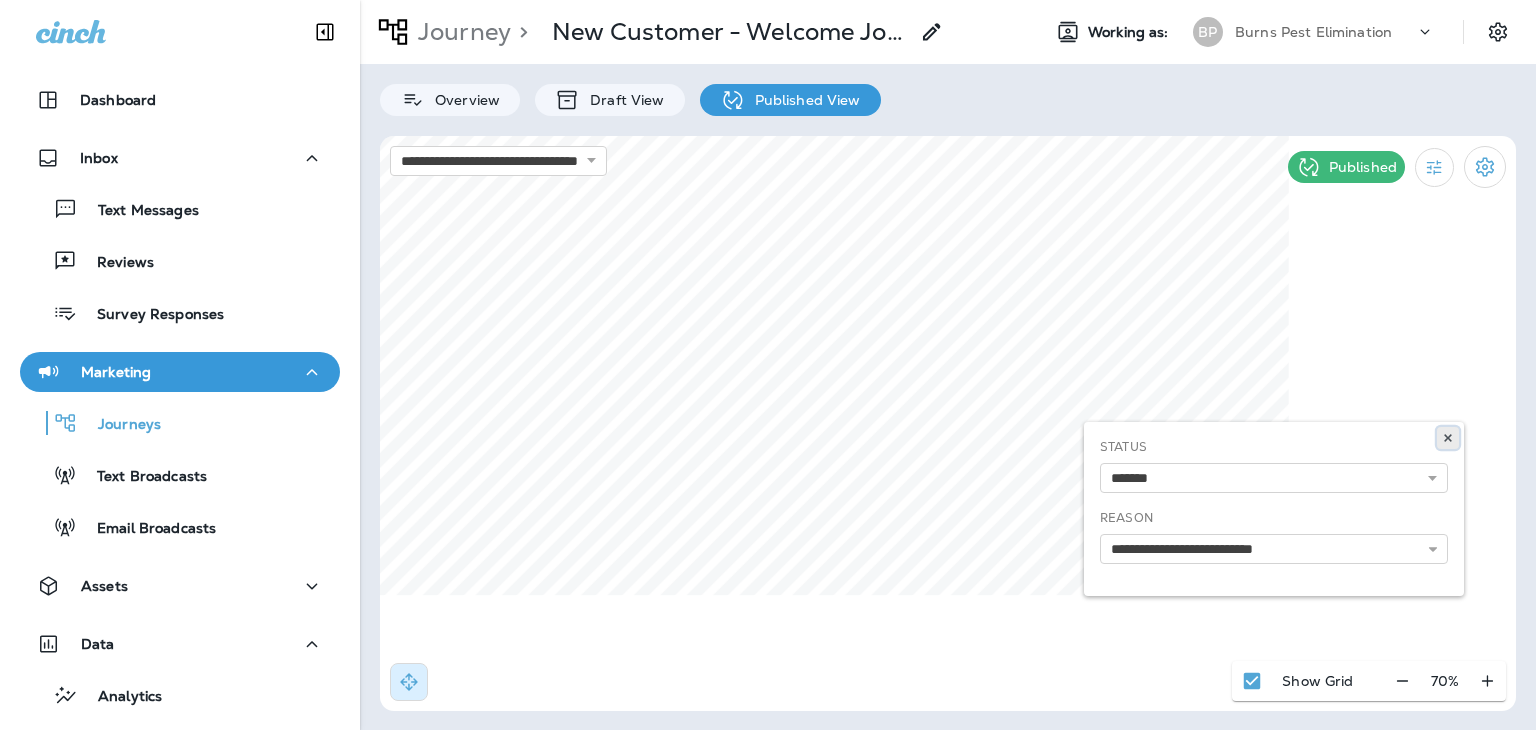 click 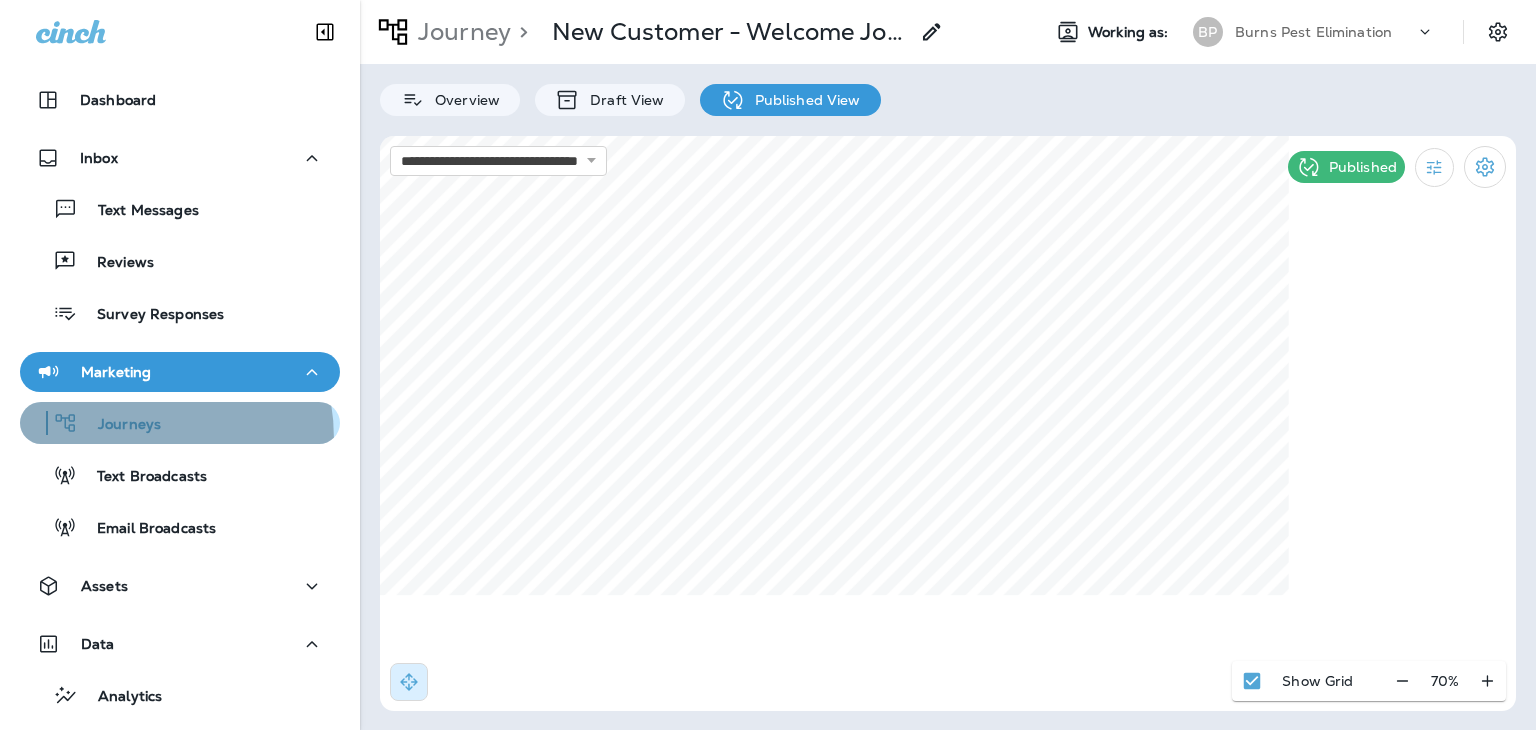 click on "Journeys" at bounding box center [180, 423] 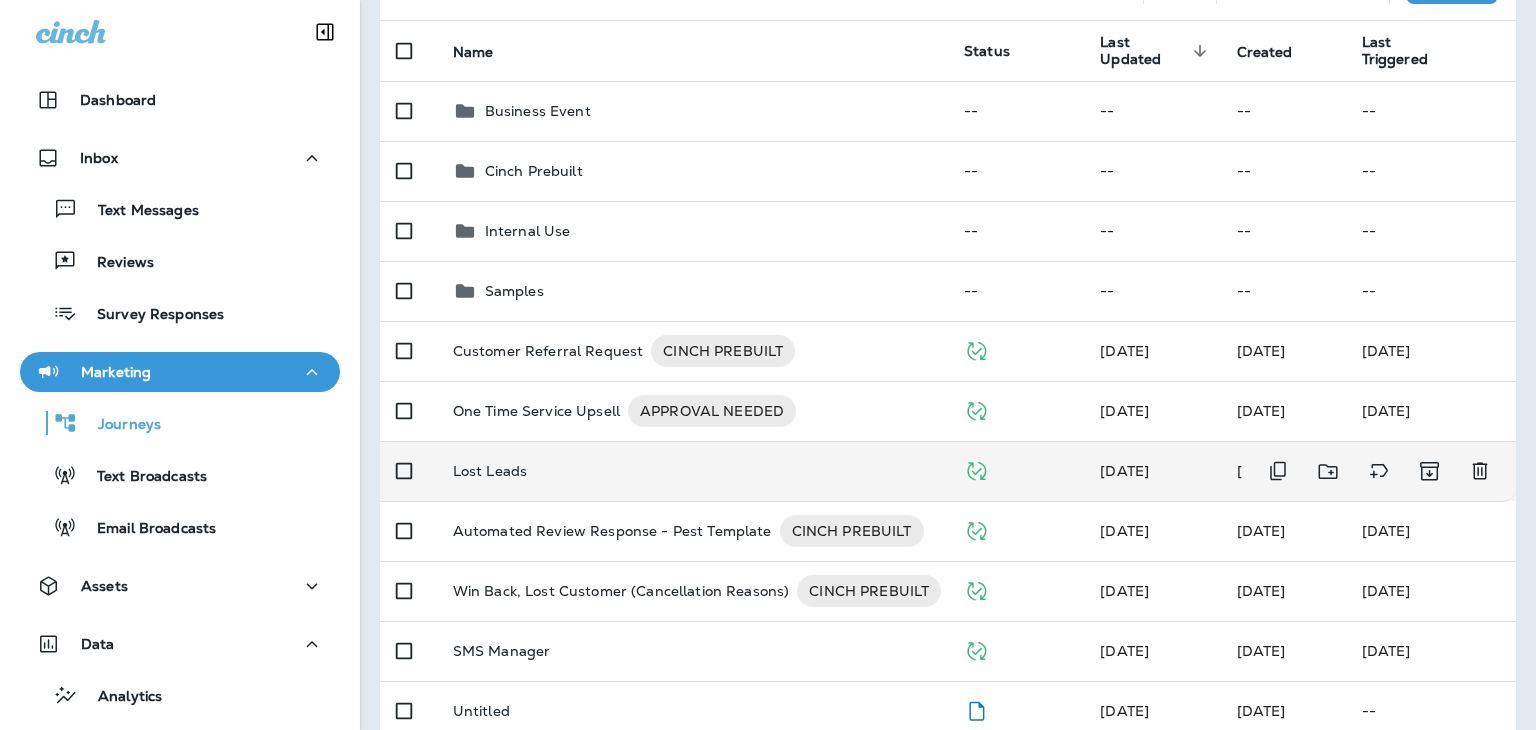 scroll, scrollTop: 200, scrollLeft: 0, axis: vertical 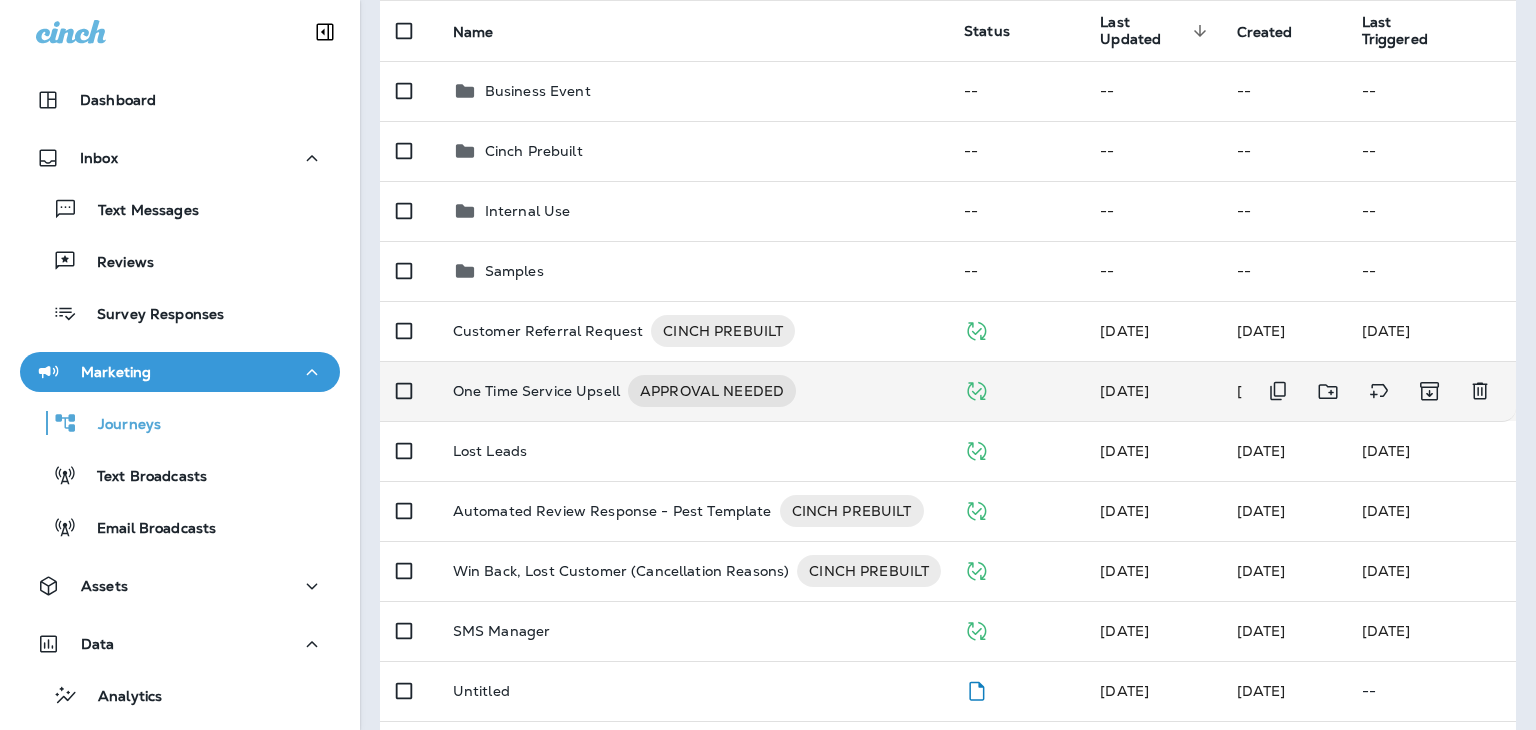 click on "One Time Service Upsell" at bounding box center [536, 391] 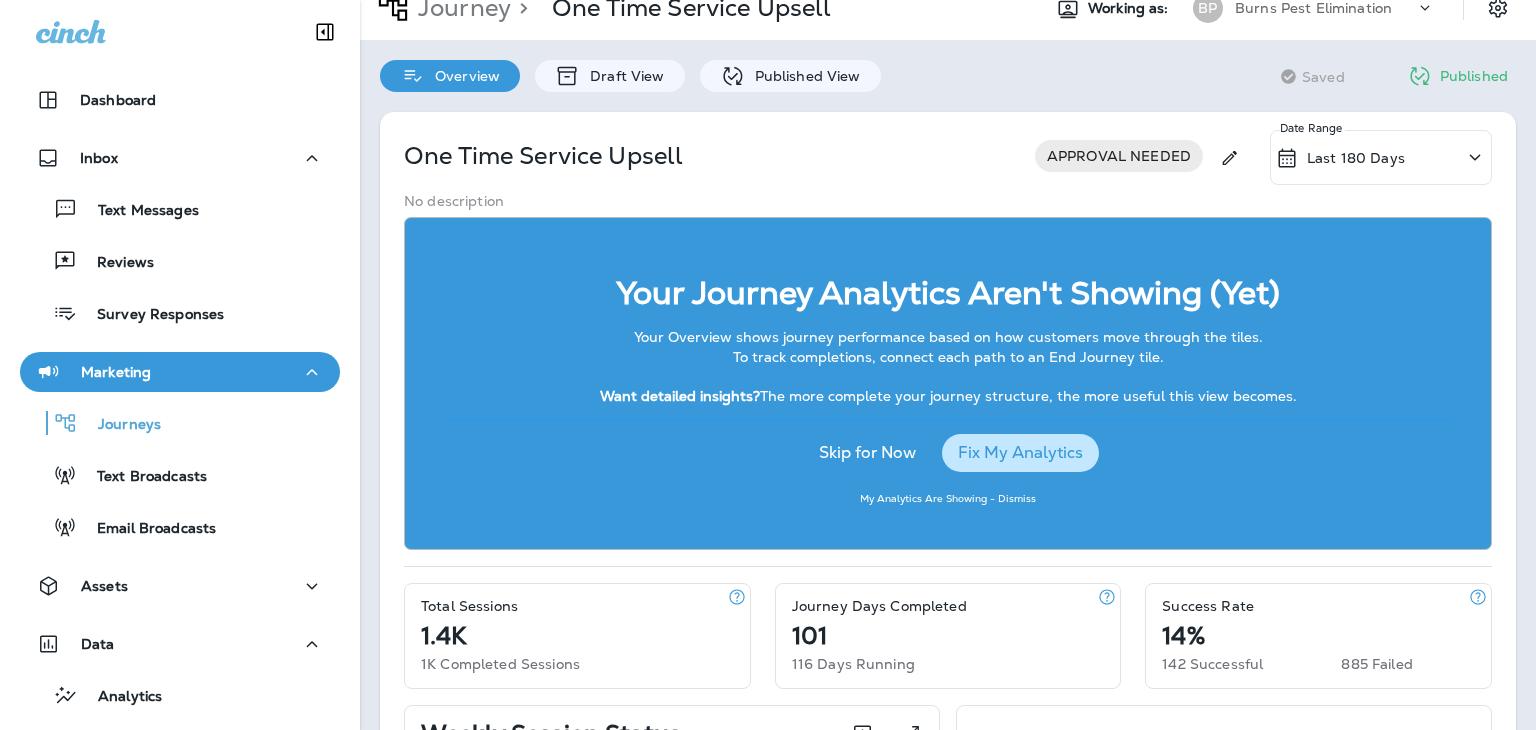 scroll, scrollTop: 0, scrollLeft: 0, axis: both 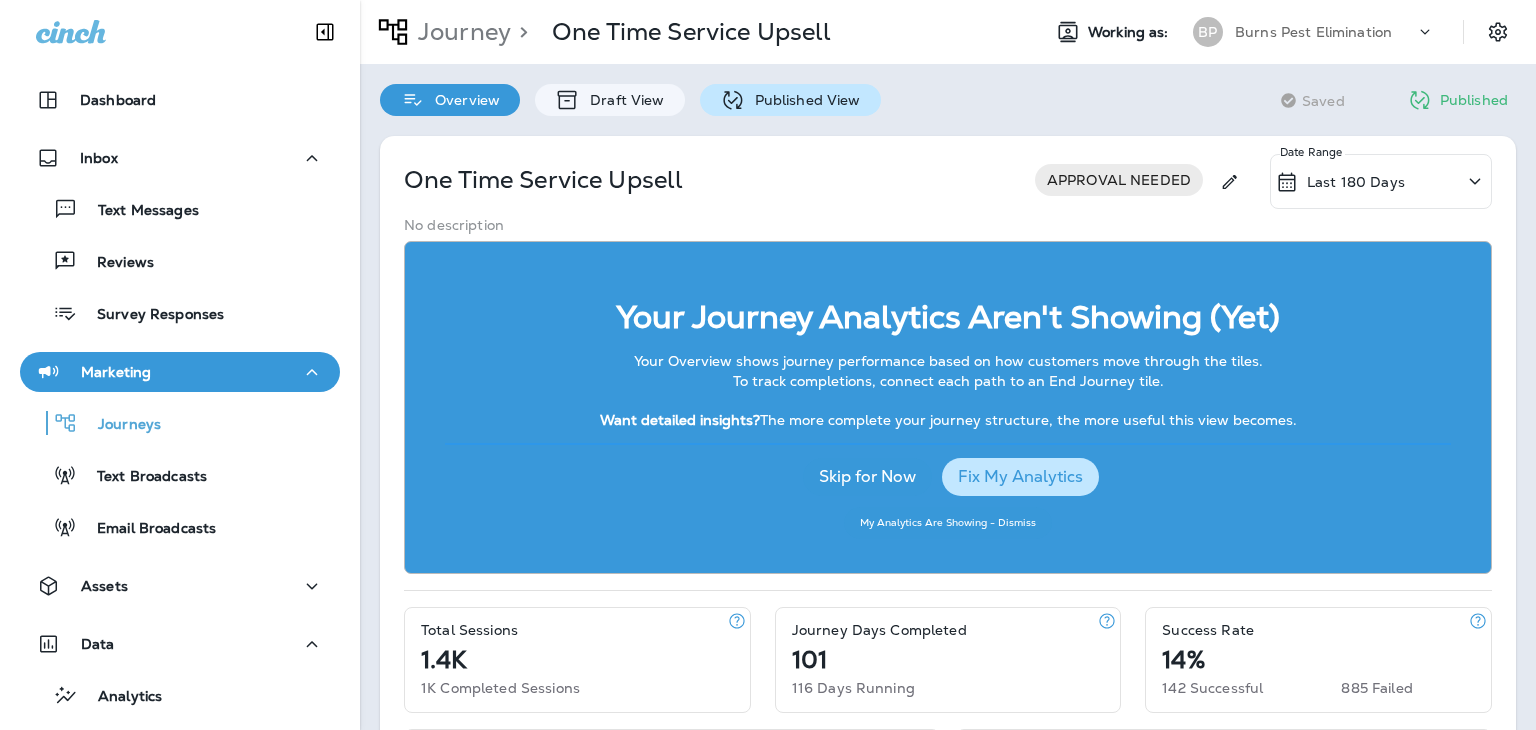 click on "Published View" at bounding box center [803, 100] 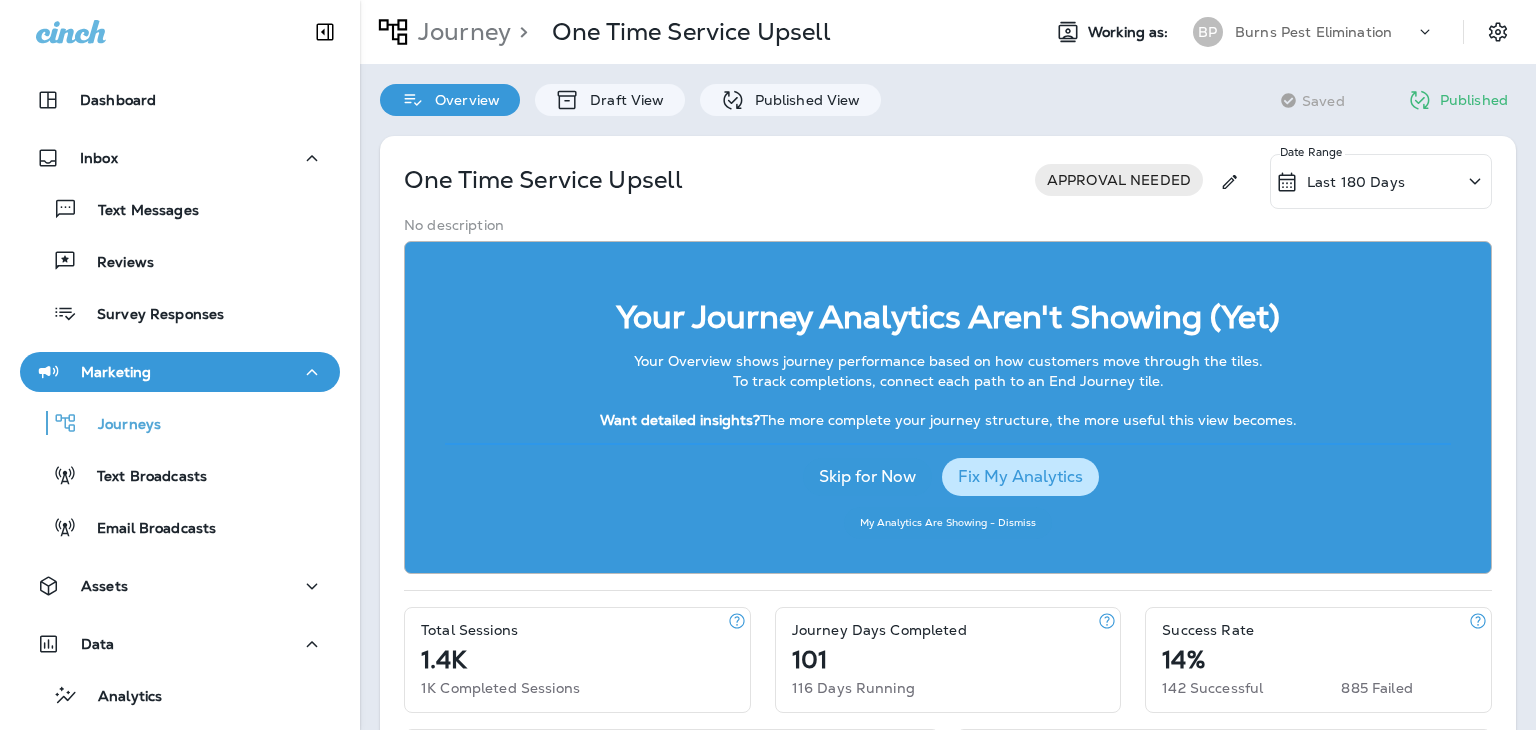 scroll, scrollTop: 0, scrollLeft: 0, axis: both 